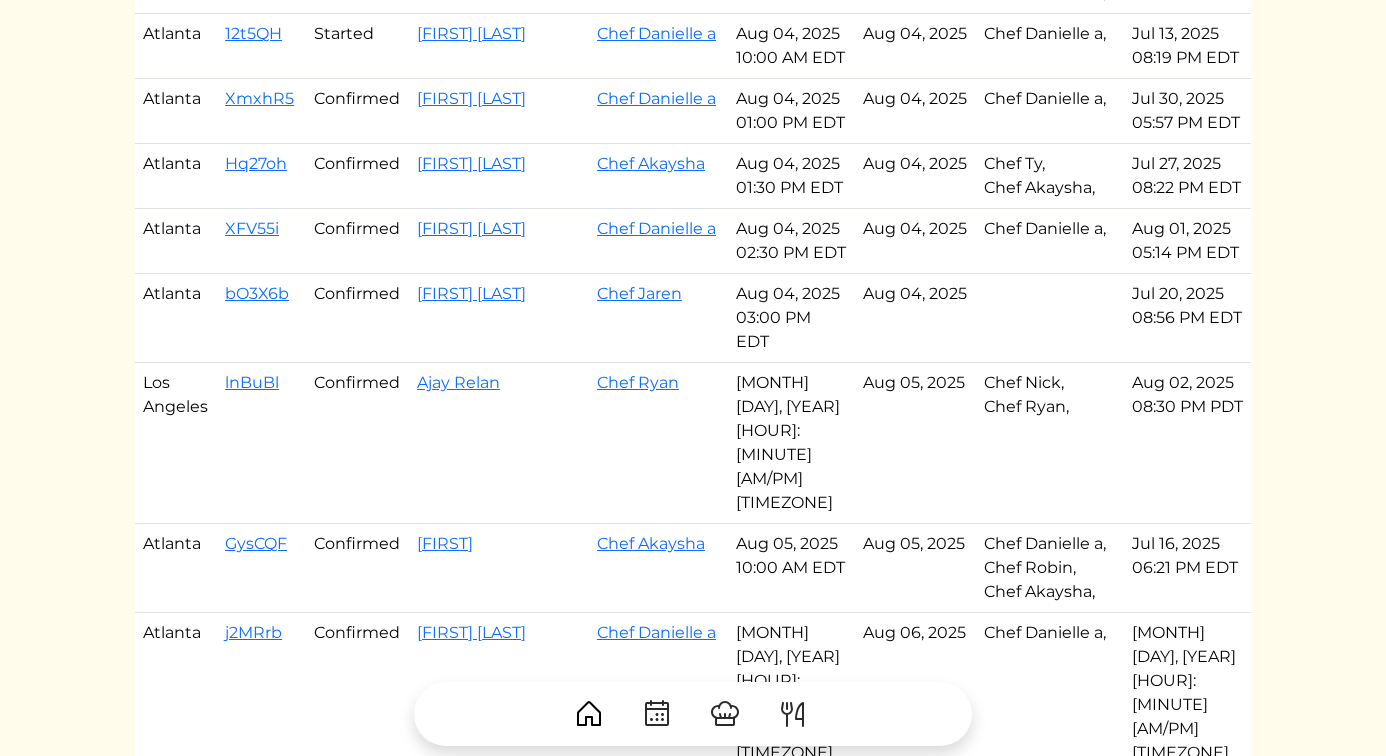 scroll, scrollTop: 0, scrollLeft: 0, axis: both 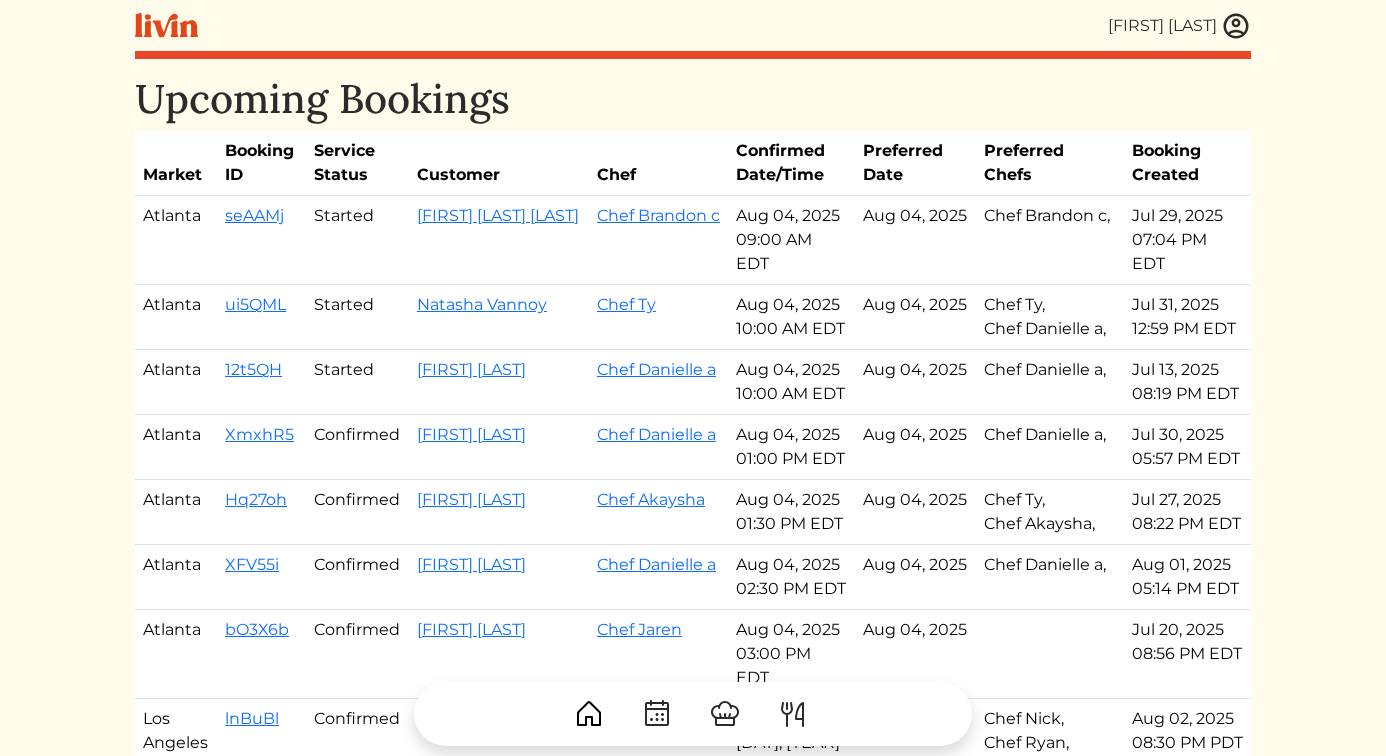 click at bounding box center [1236, 26] 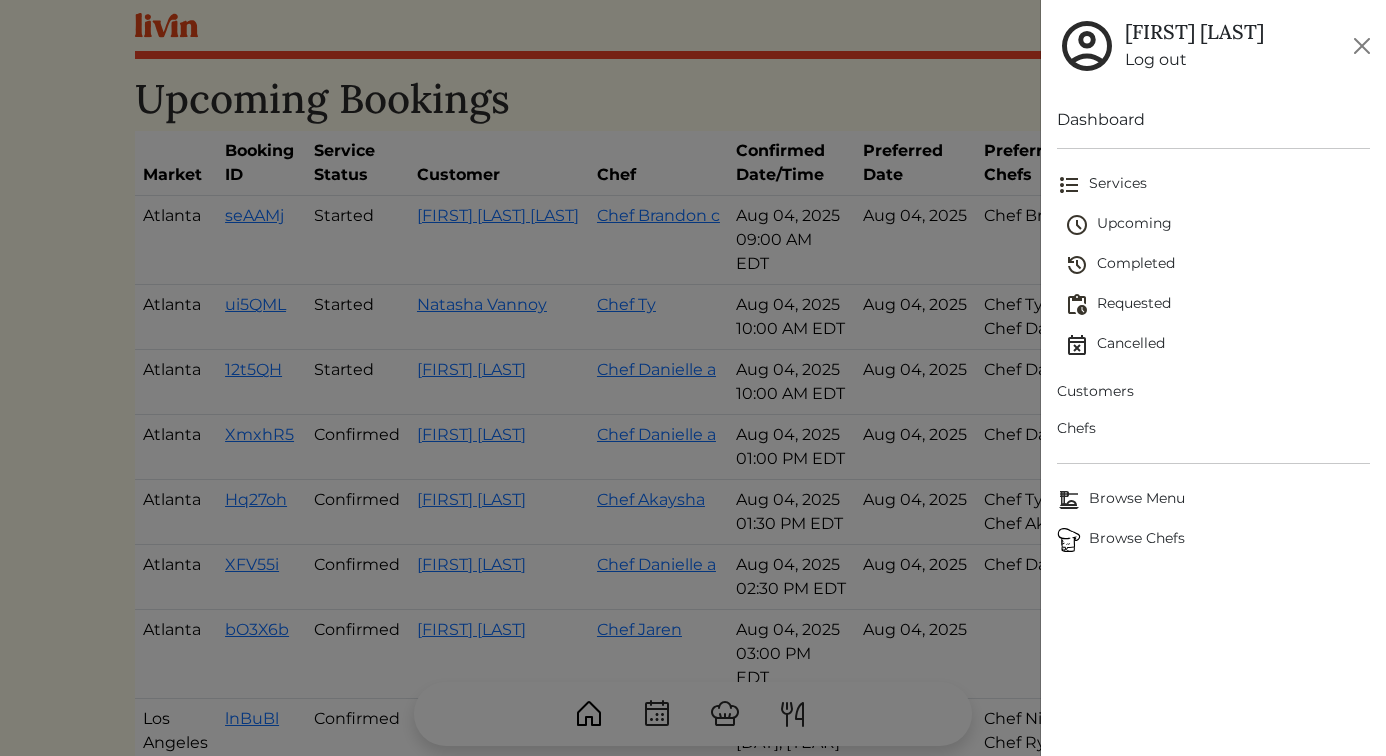 click on "Log out" at bounding box center (1194, 60) 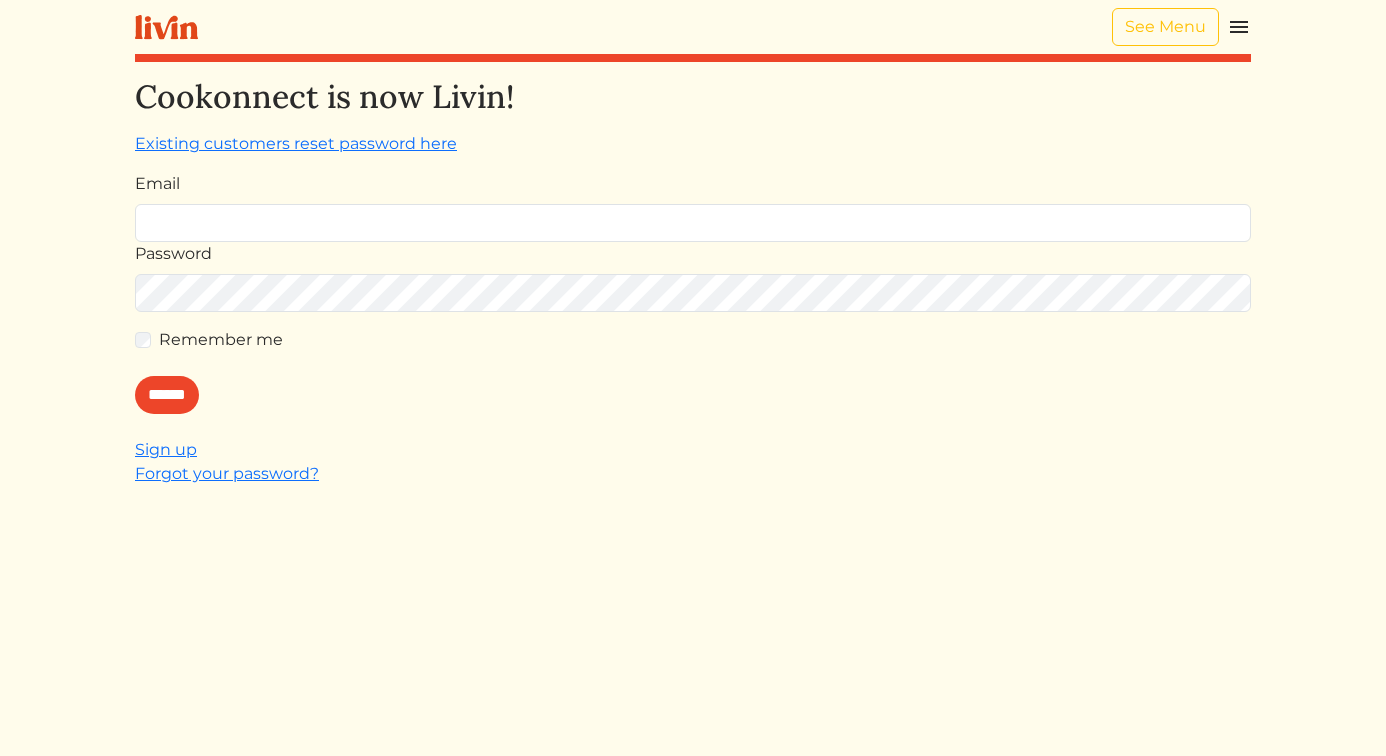 scroll, scrollTop: 0, scrollLeft: 0, axis: both 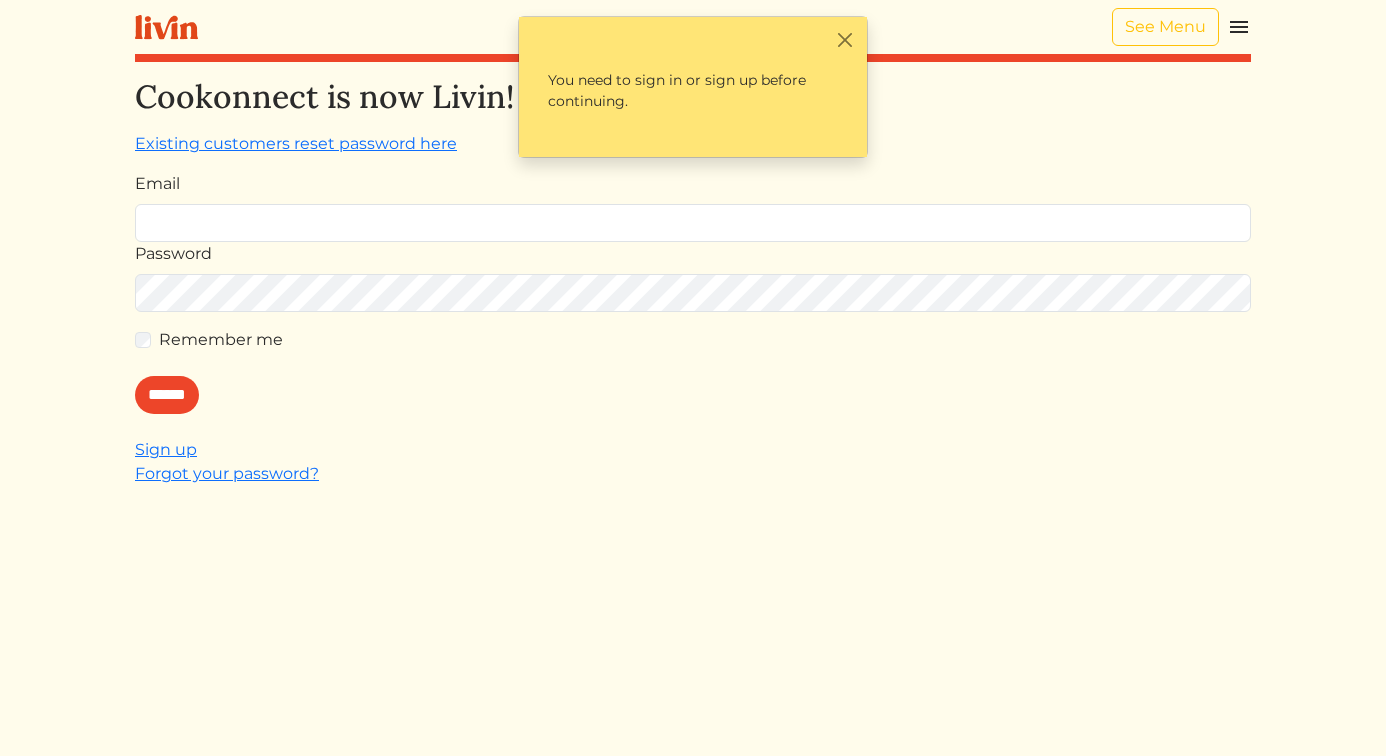 click at bounding box center [1239, 27] 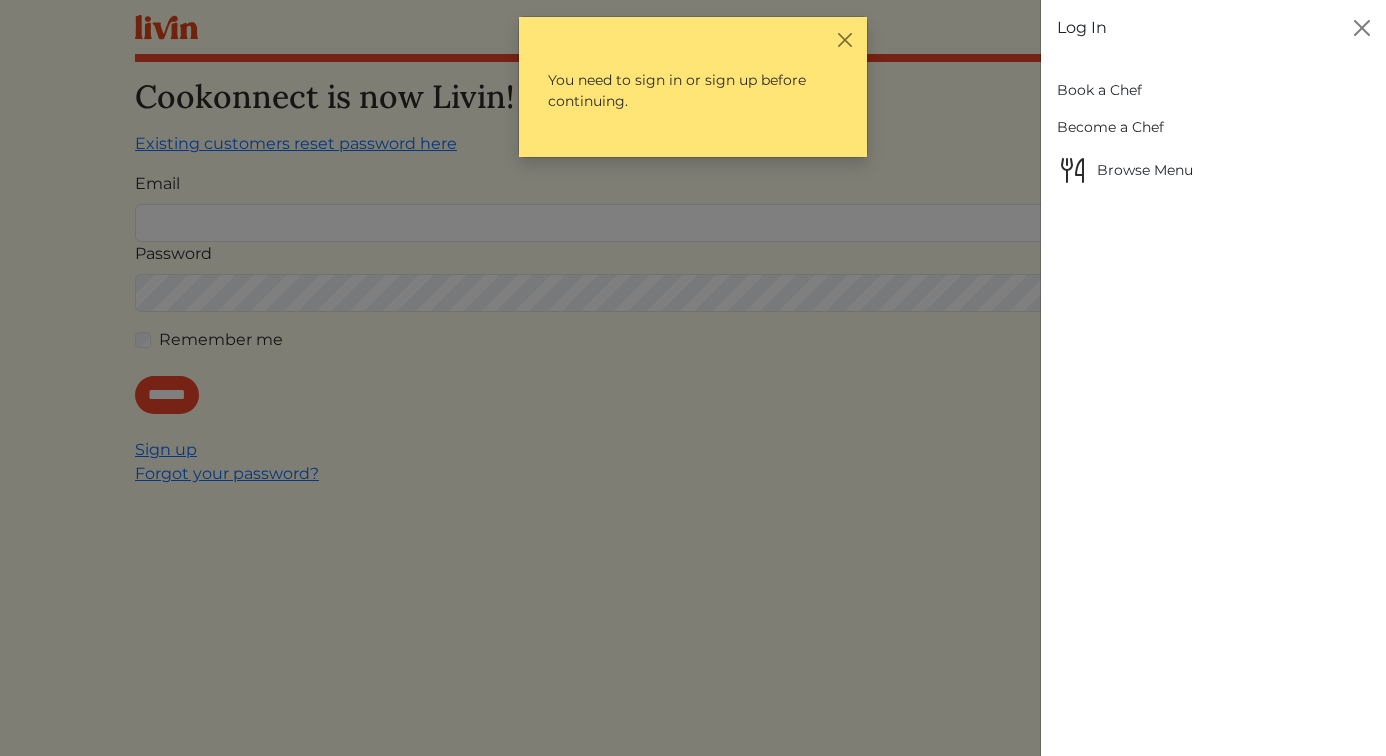 click on "Book a Chef" at bounding box center (1214, 90) 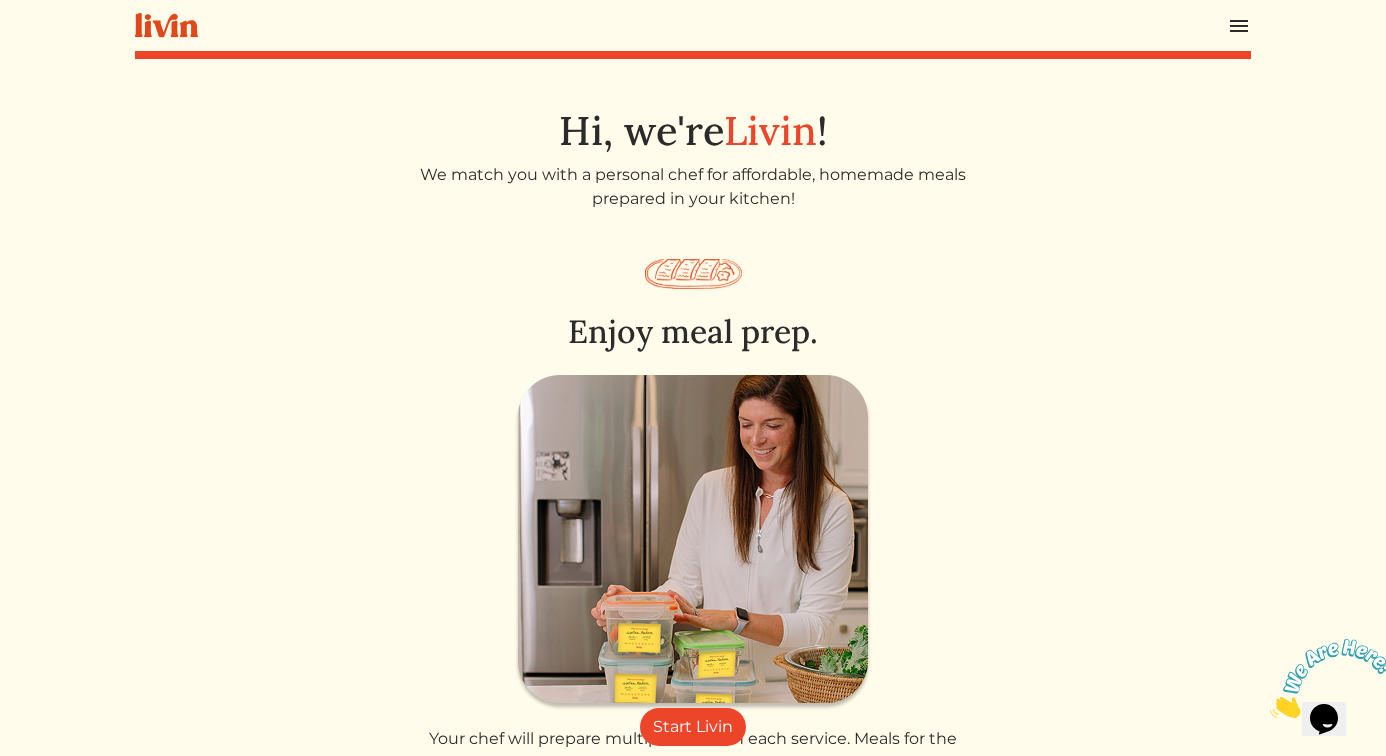 scroll, scrollTop: 0, scrollLeft: 0, axis: both 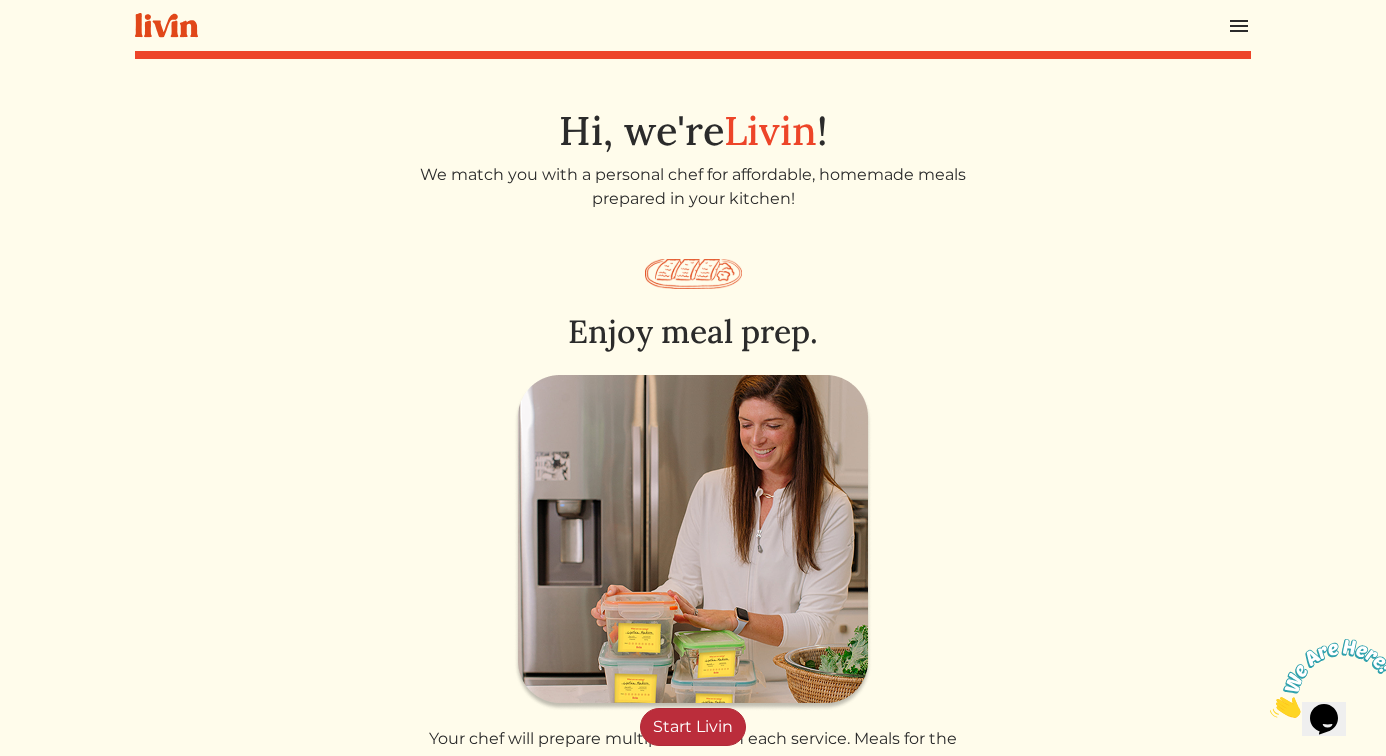 click on "Start Livin" at bounding box center (693, 727) 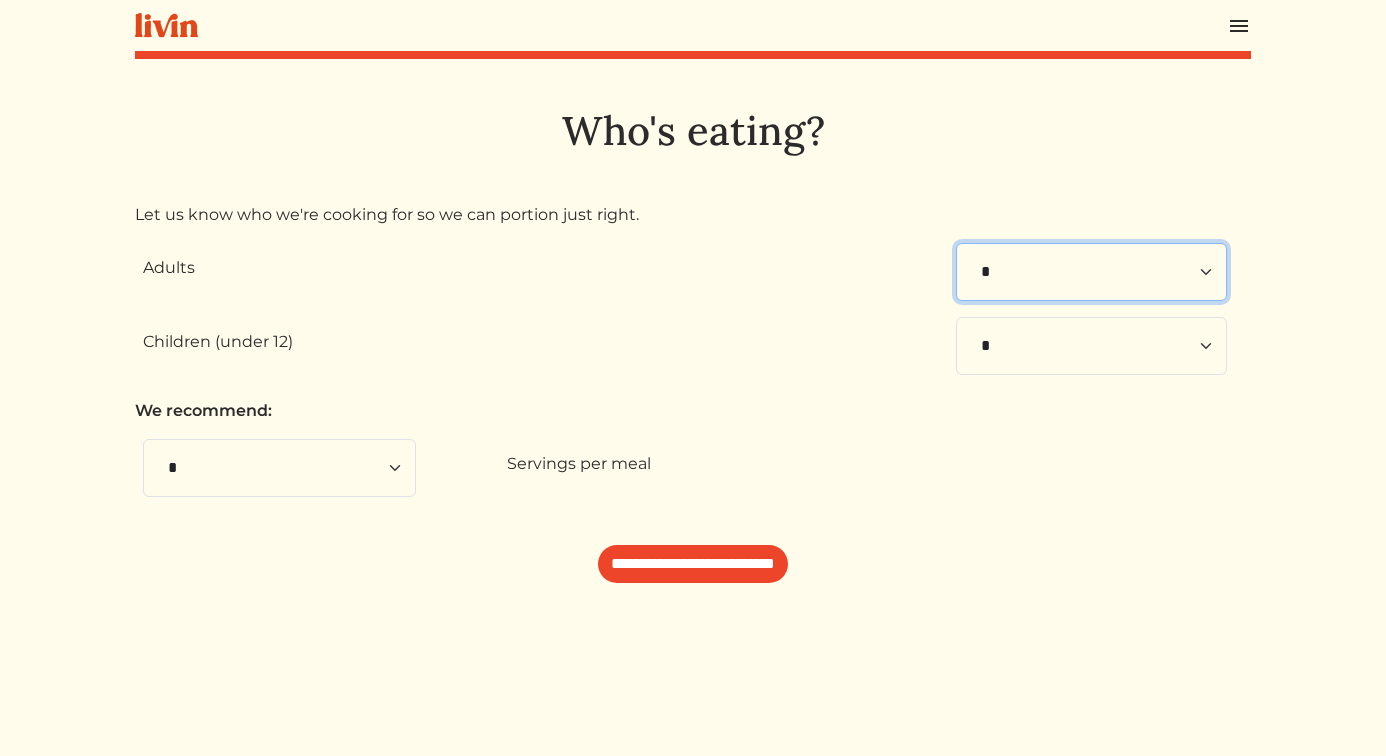 click on "*
*
*
*
*
*
*
*
*
**" at bounding box center (1091, 272) 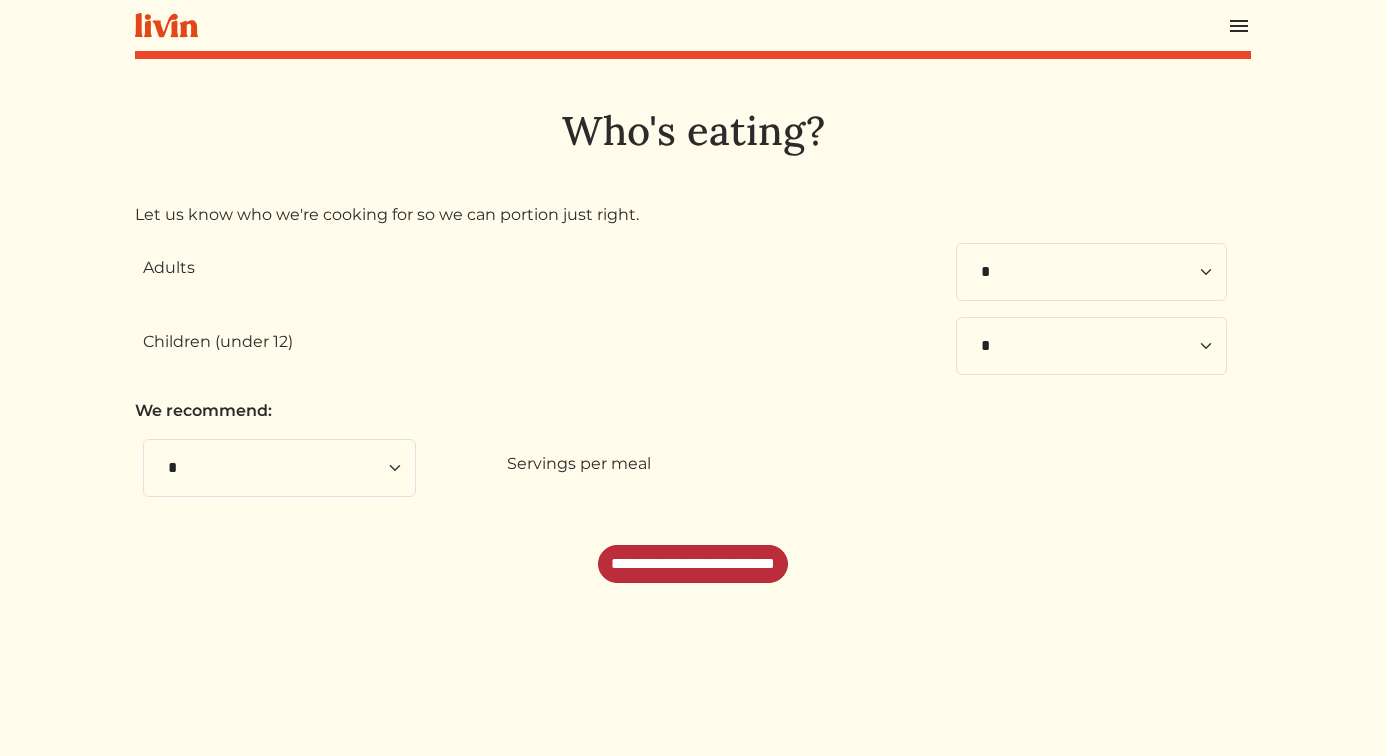 click on "**********" at bounding box center [693, 564] 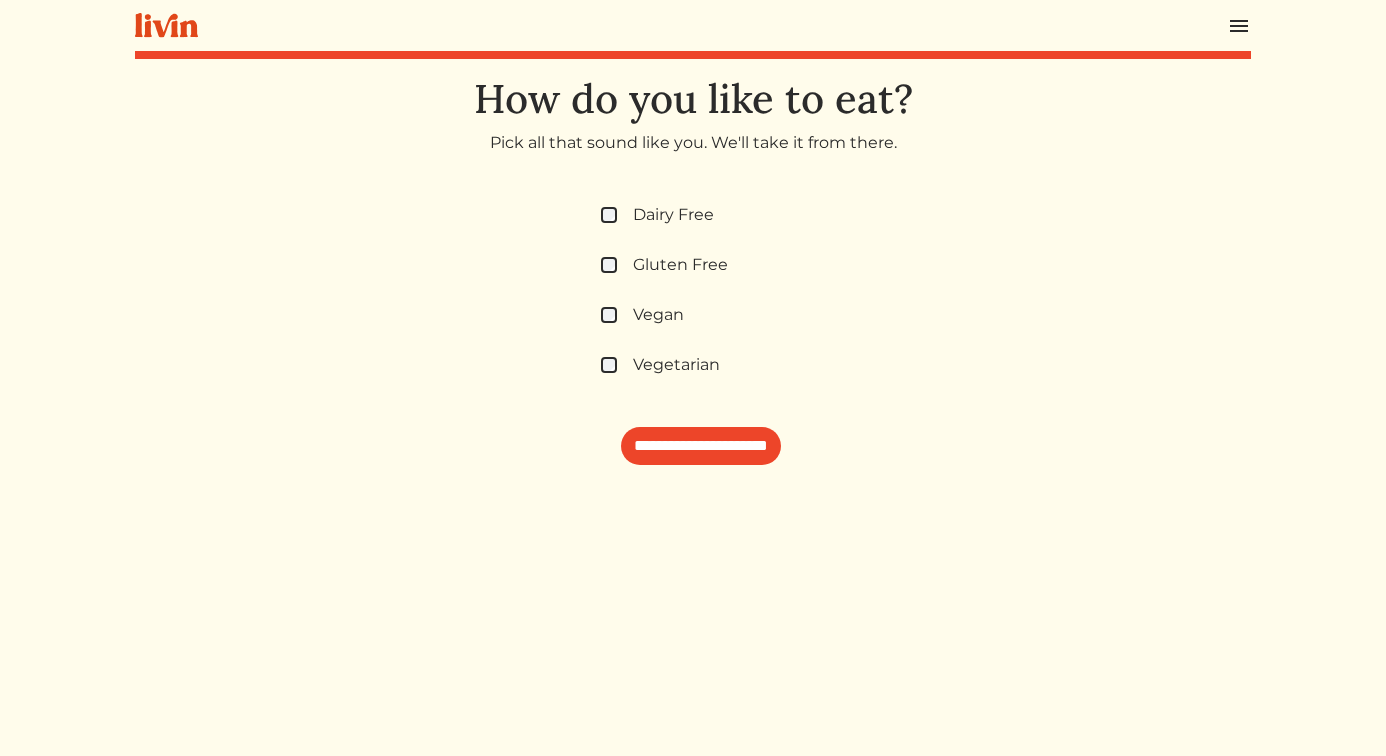 scroll, scrollTop: 0, scrollLeft: 0, axis: both 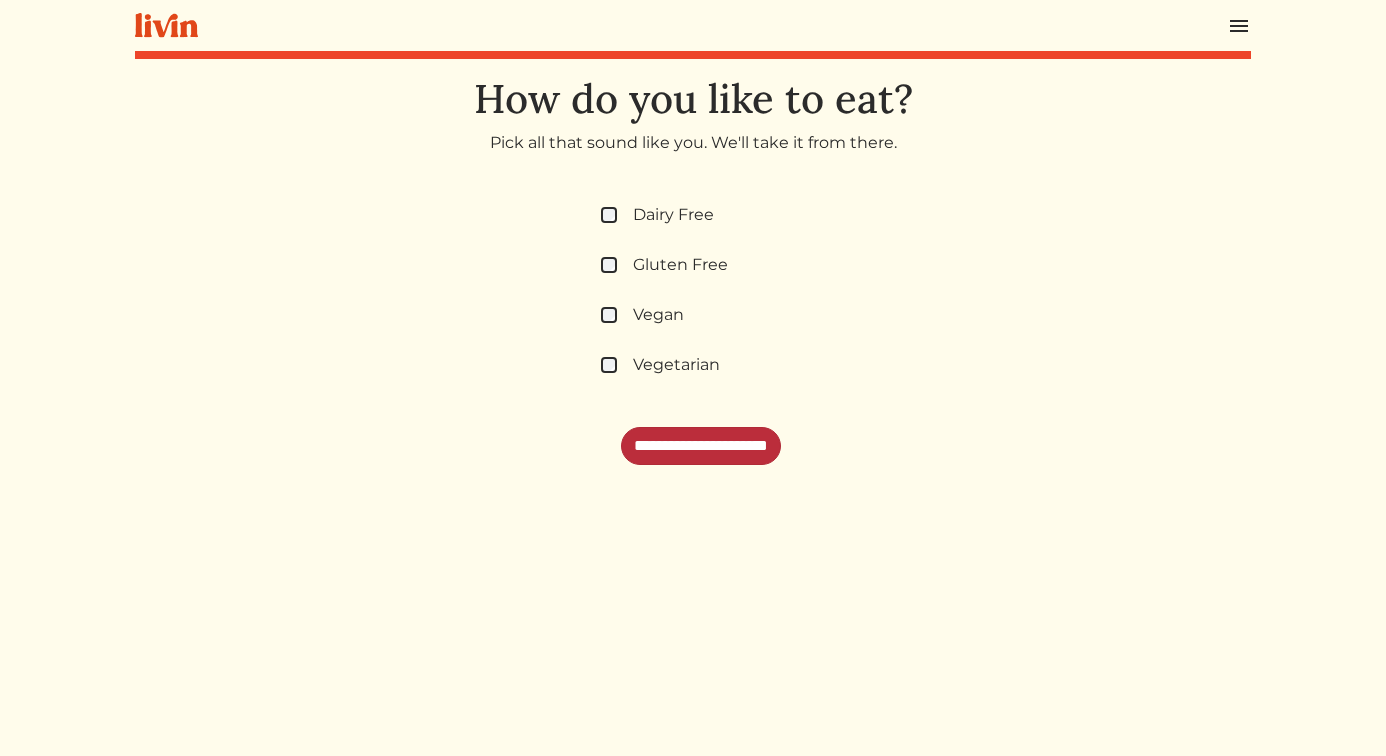 click on "**********" at bounding box center [701, 446] 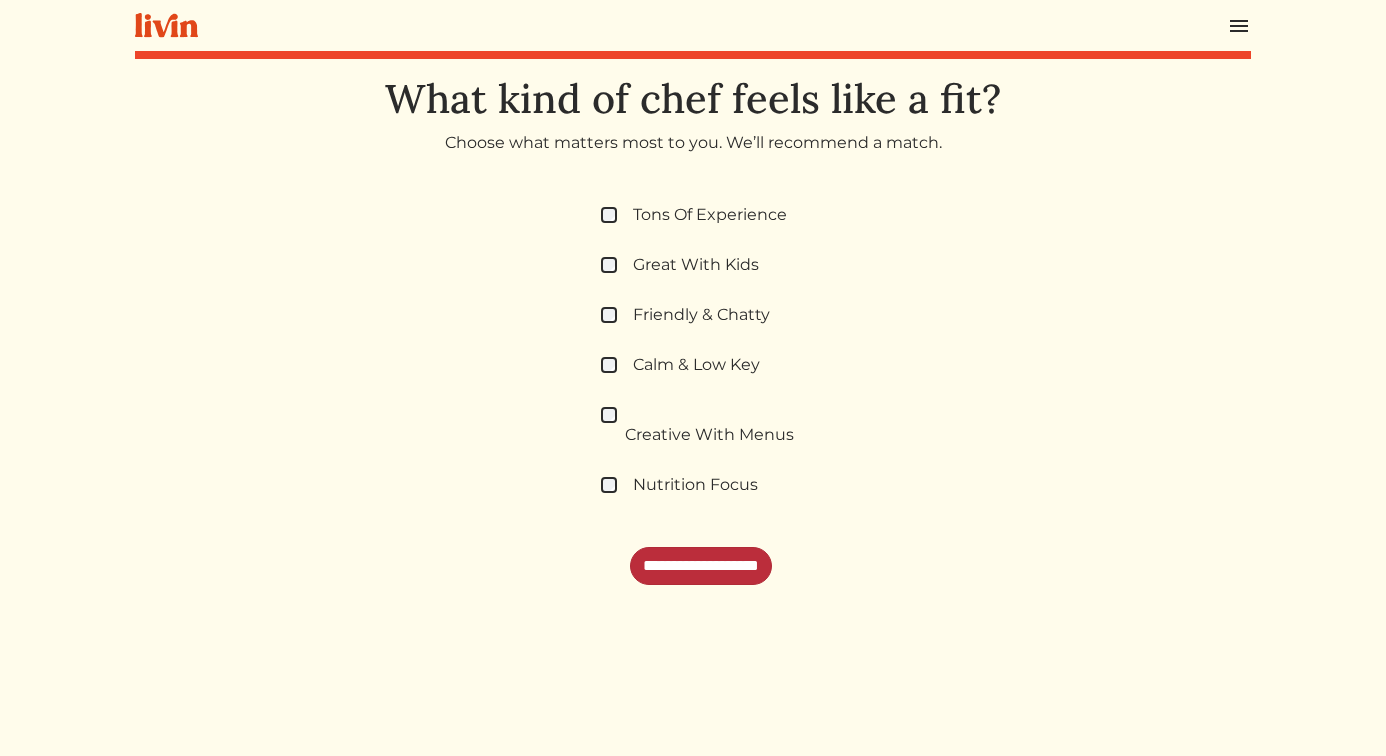 click on "**********" at bounding box center [701, 566] 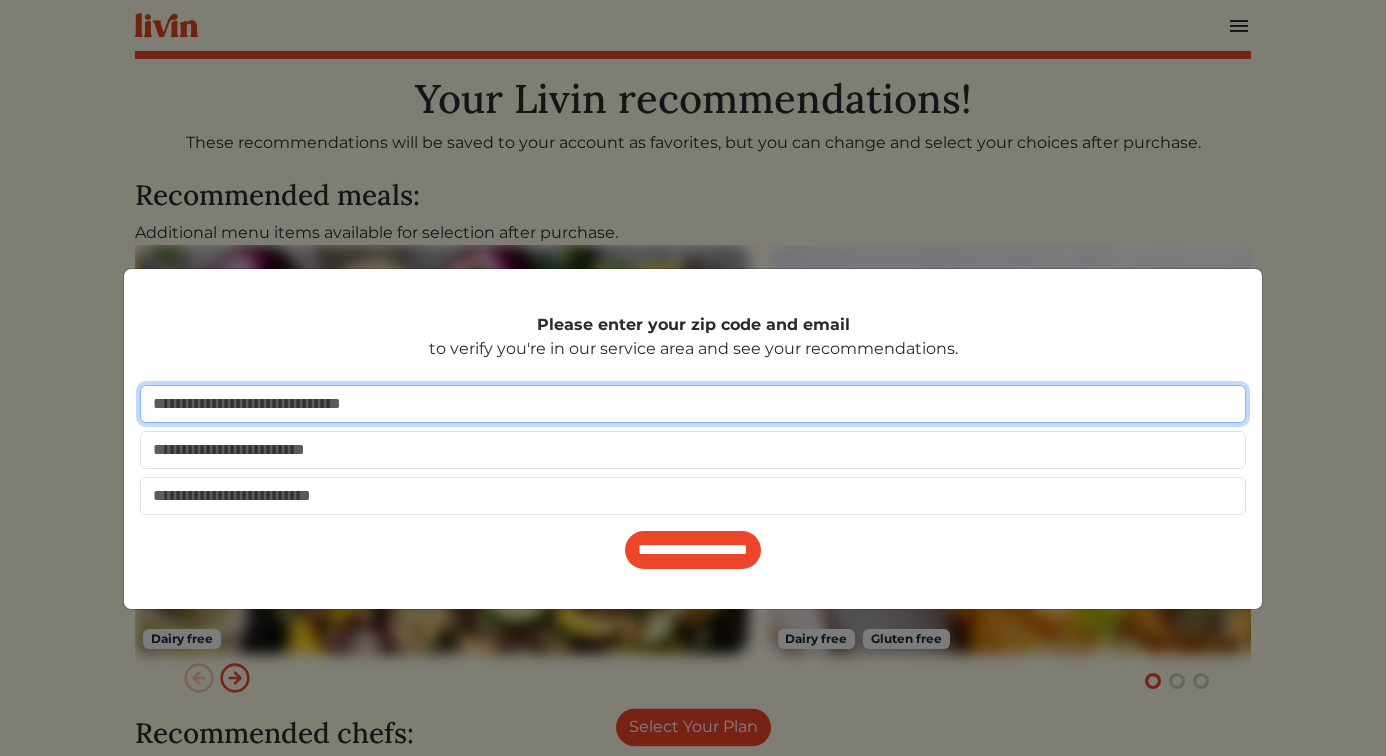 click at bounding box center (693, 404) 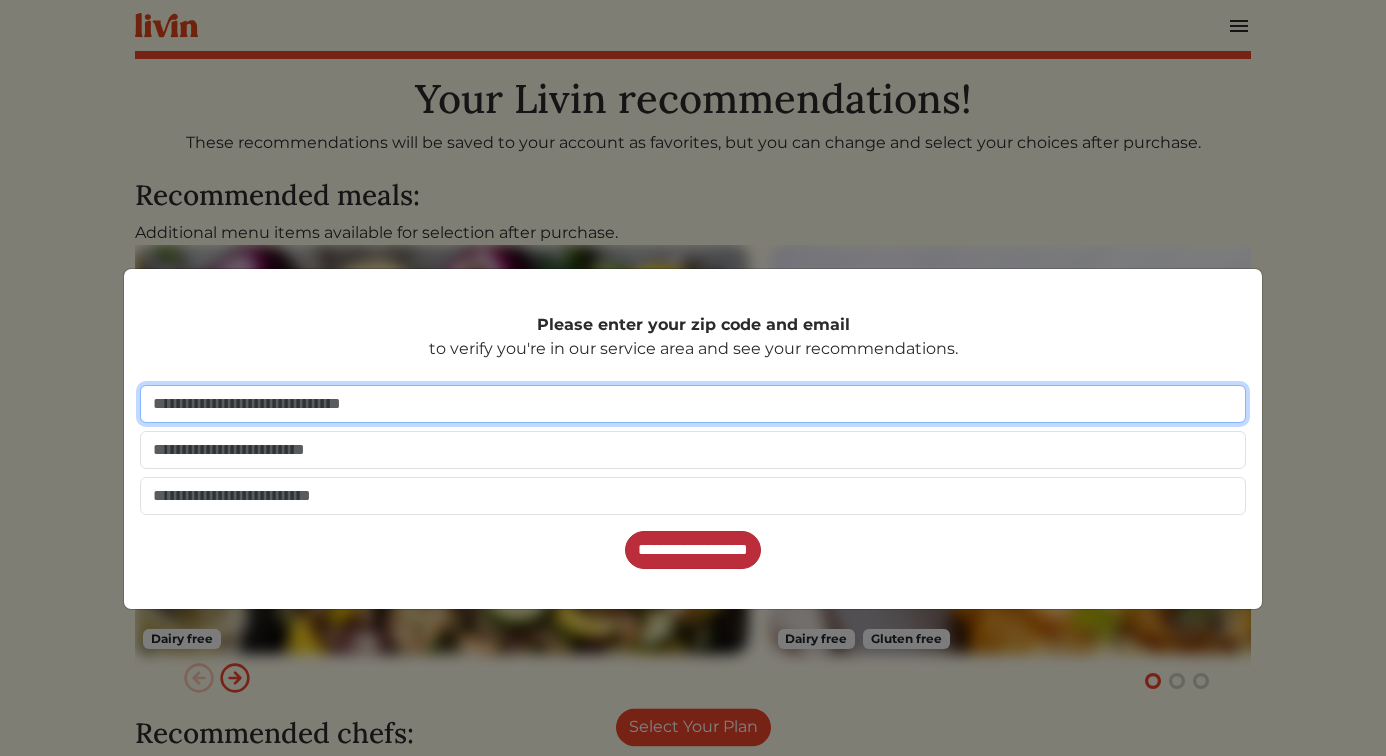 type on "*****" 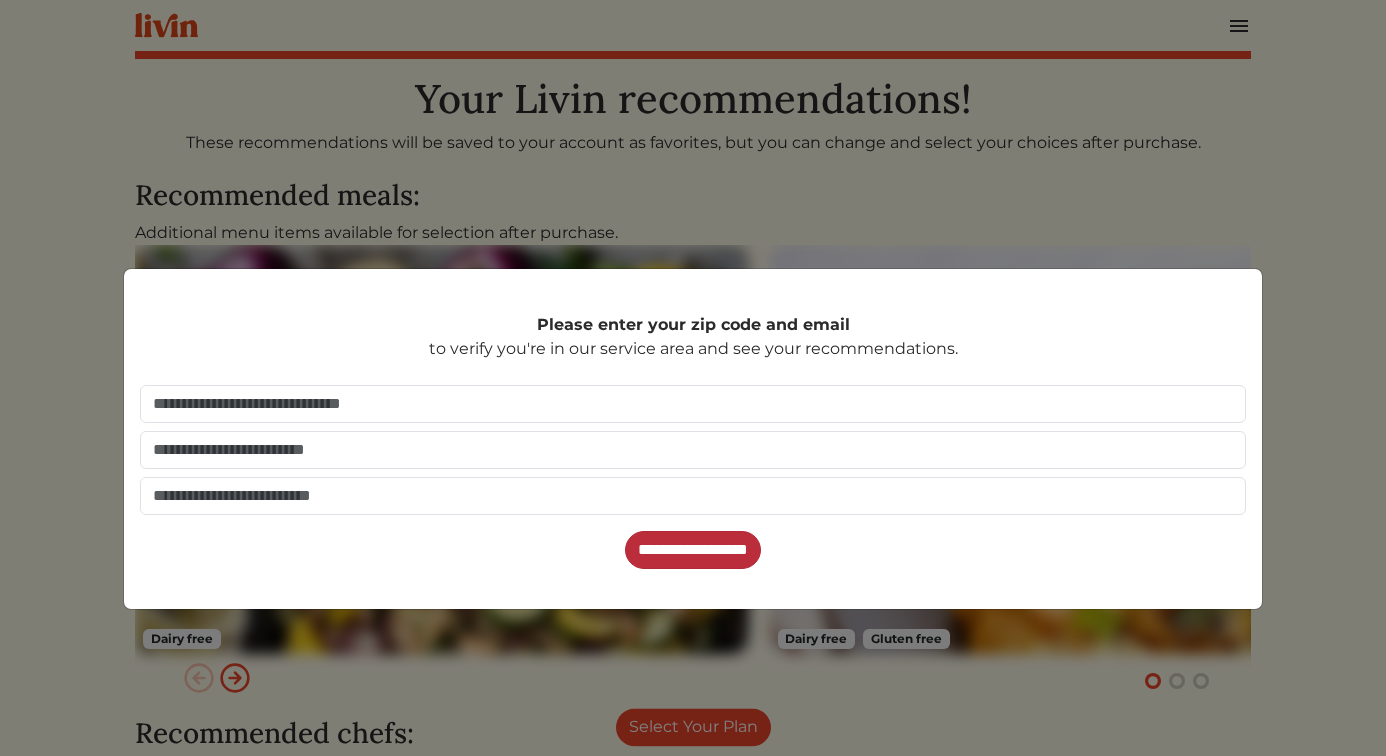 click on "**********" at bounding box center (693, 550) 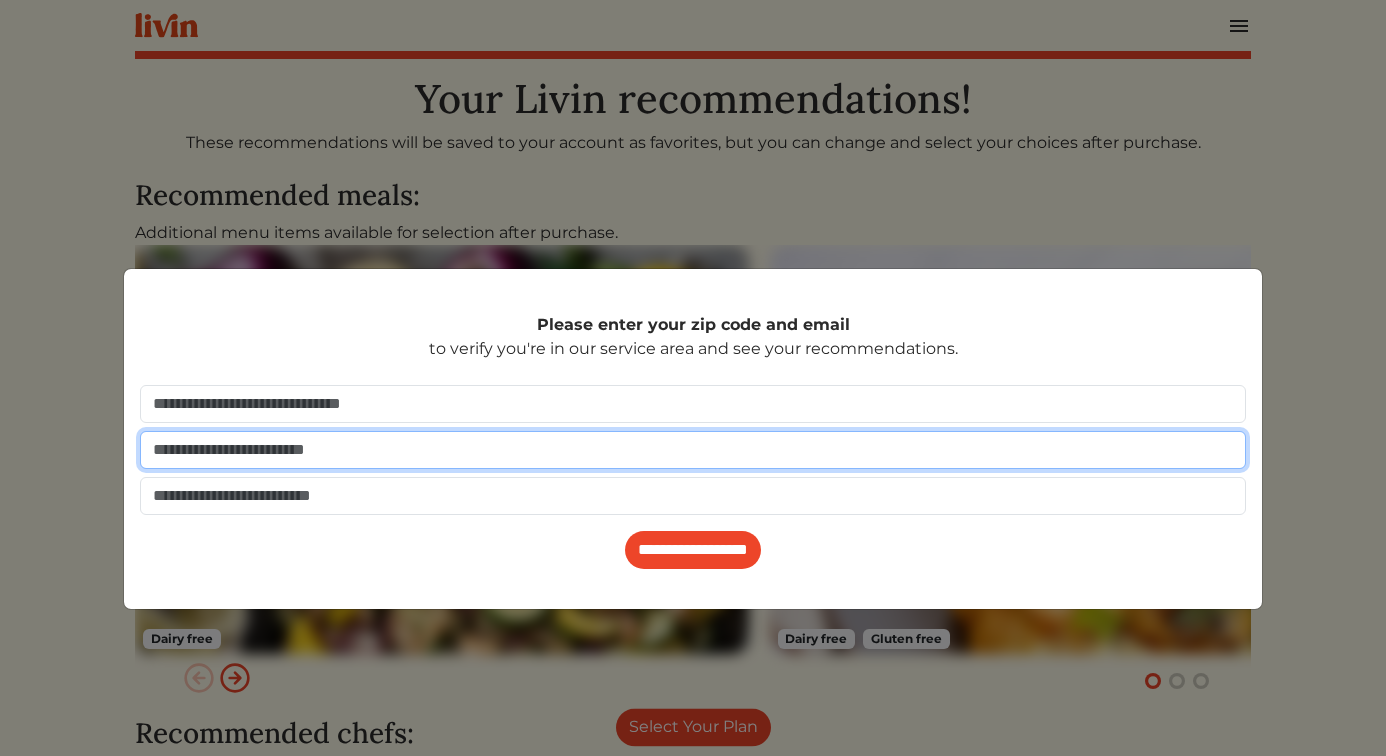 click at bounding box center (693, 450) 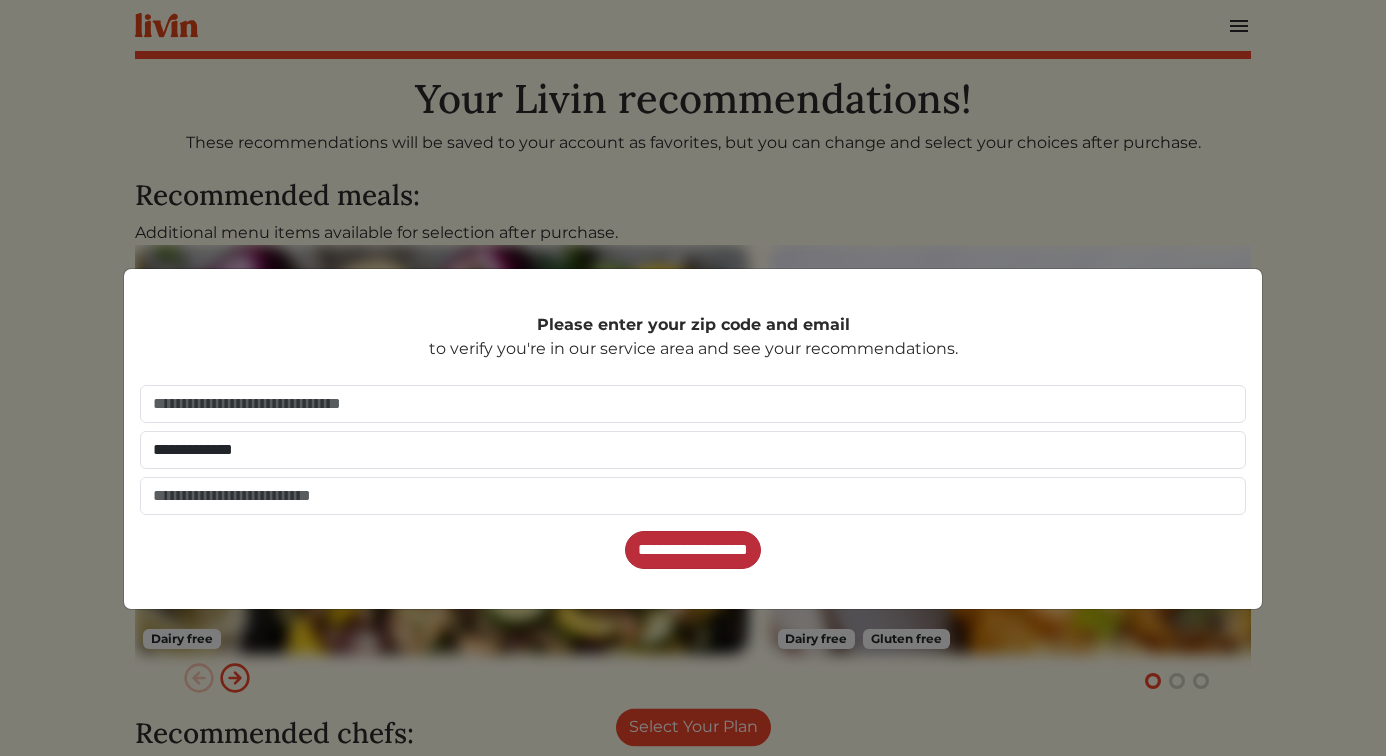 click on "**********" at bounding box center (693, 550) 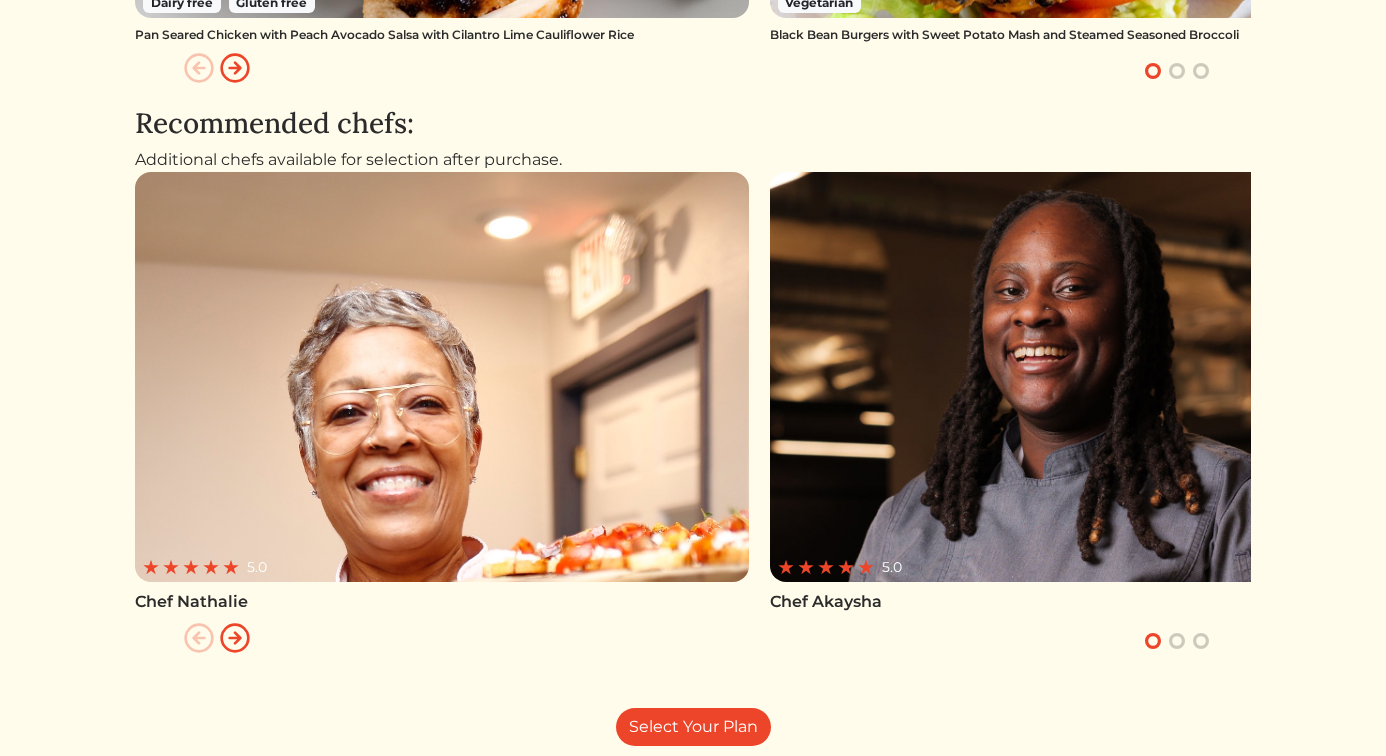 scroll, scrollTop: 700, scrollLeft: 0, axis: vertical 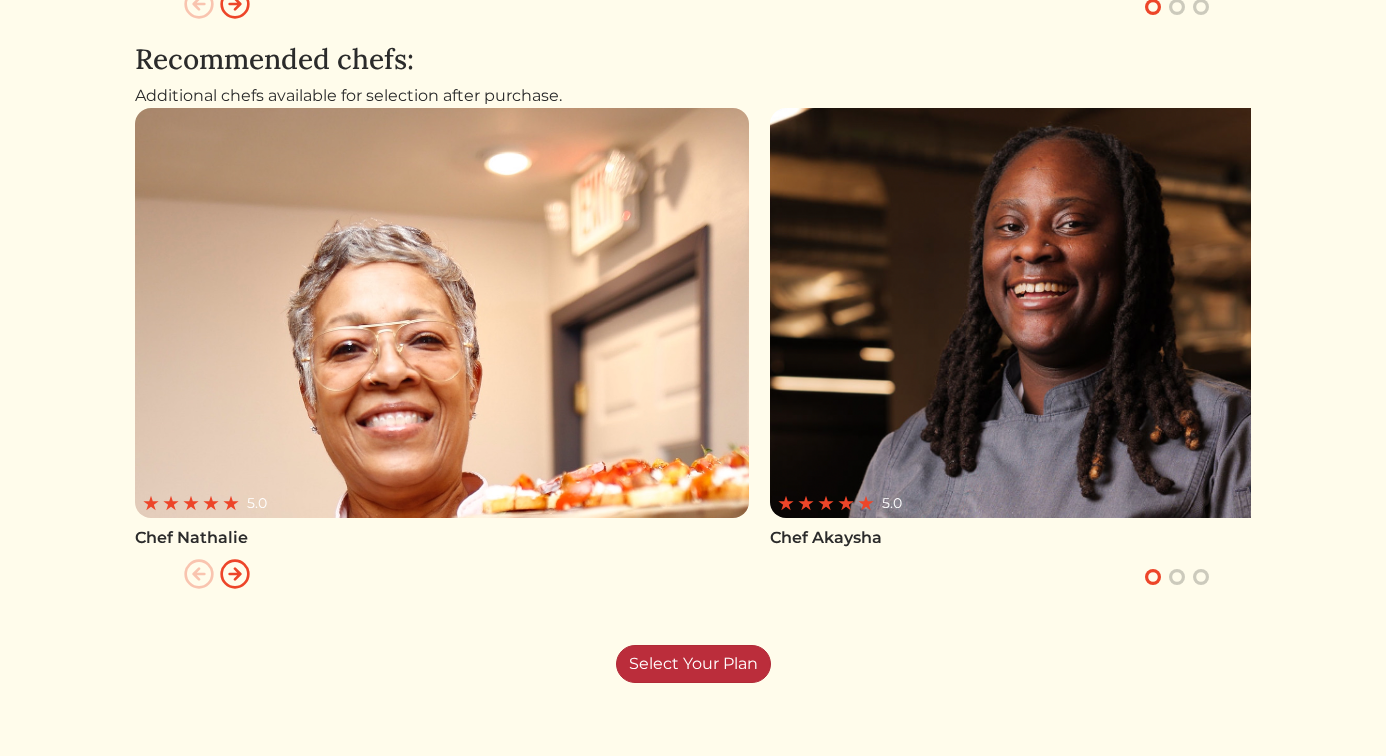 click on "Select Your Plan" at bounding box center (693, 664) 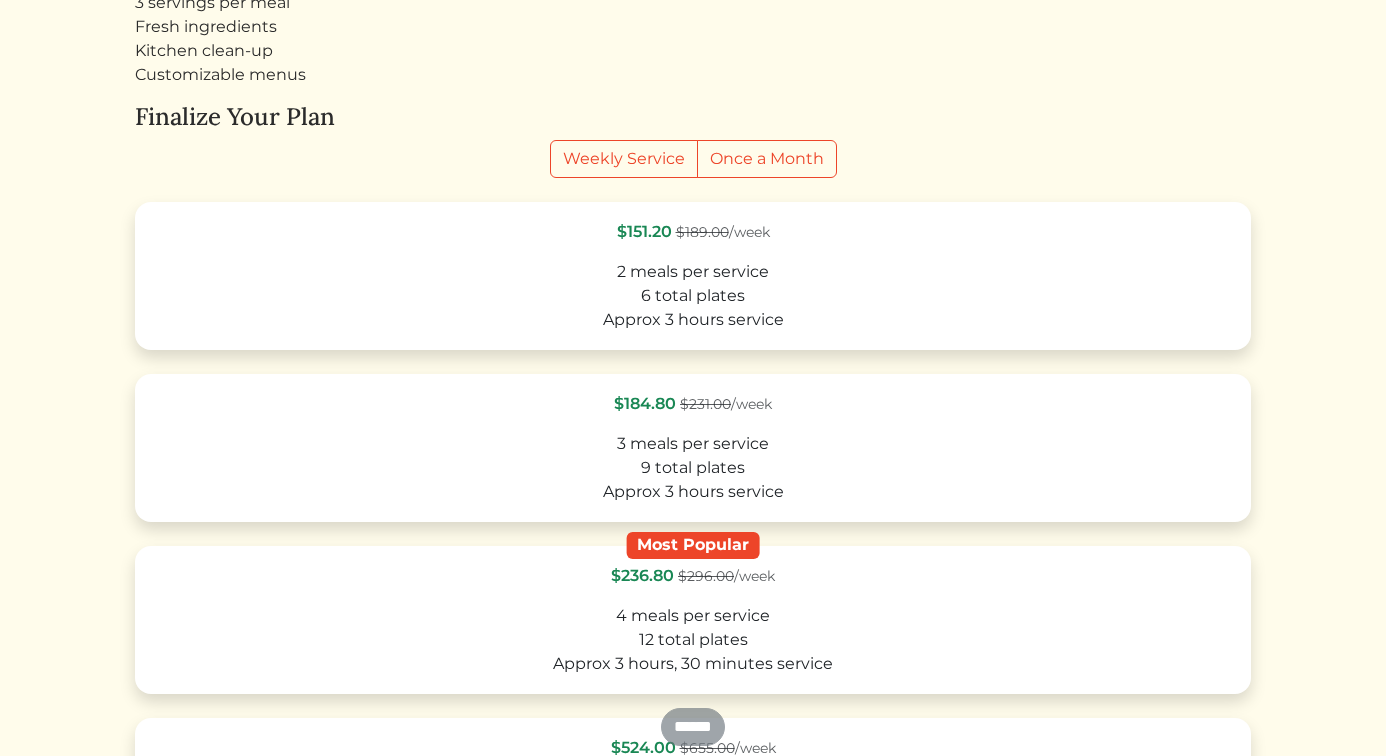 scroll, scrollTop: 194, scrollLeft: 0, axis: vertical 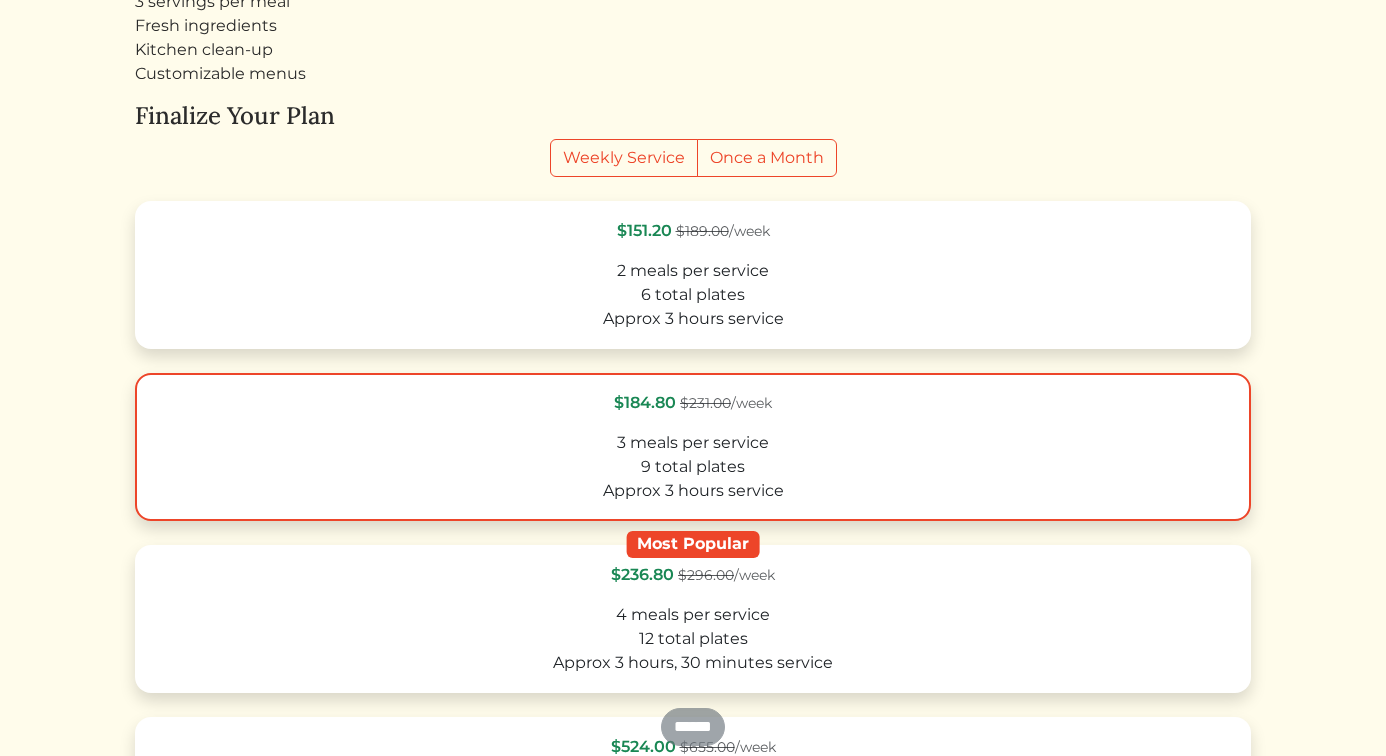 click on "$184.80 $231.00 /week
3 meals per service
9 total plates
Approx 3 hours service" at bounding box center (693, 447) 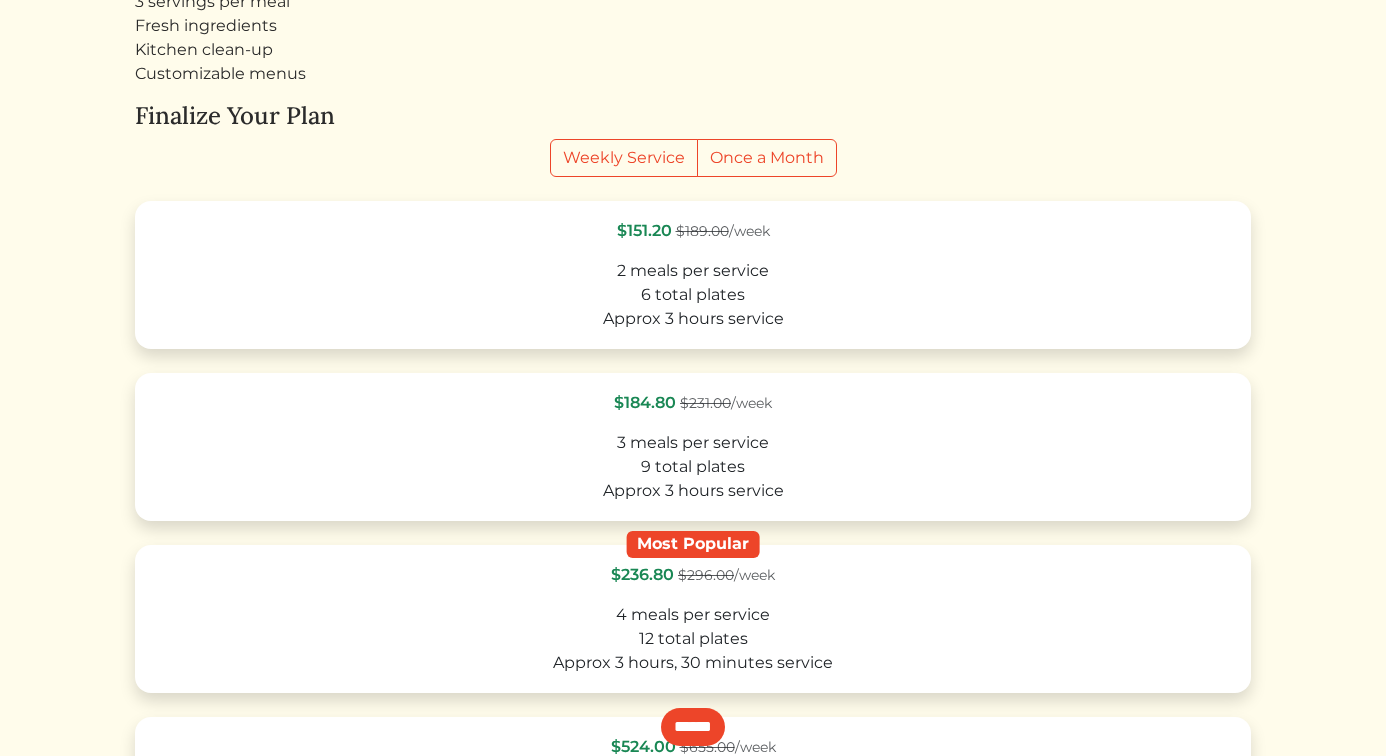 scroll, scrollTop: 0, scrollLeft: 0, axis: both 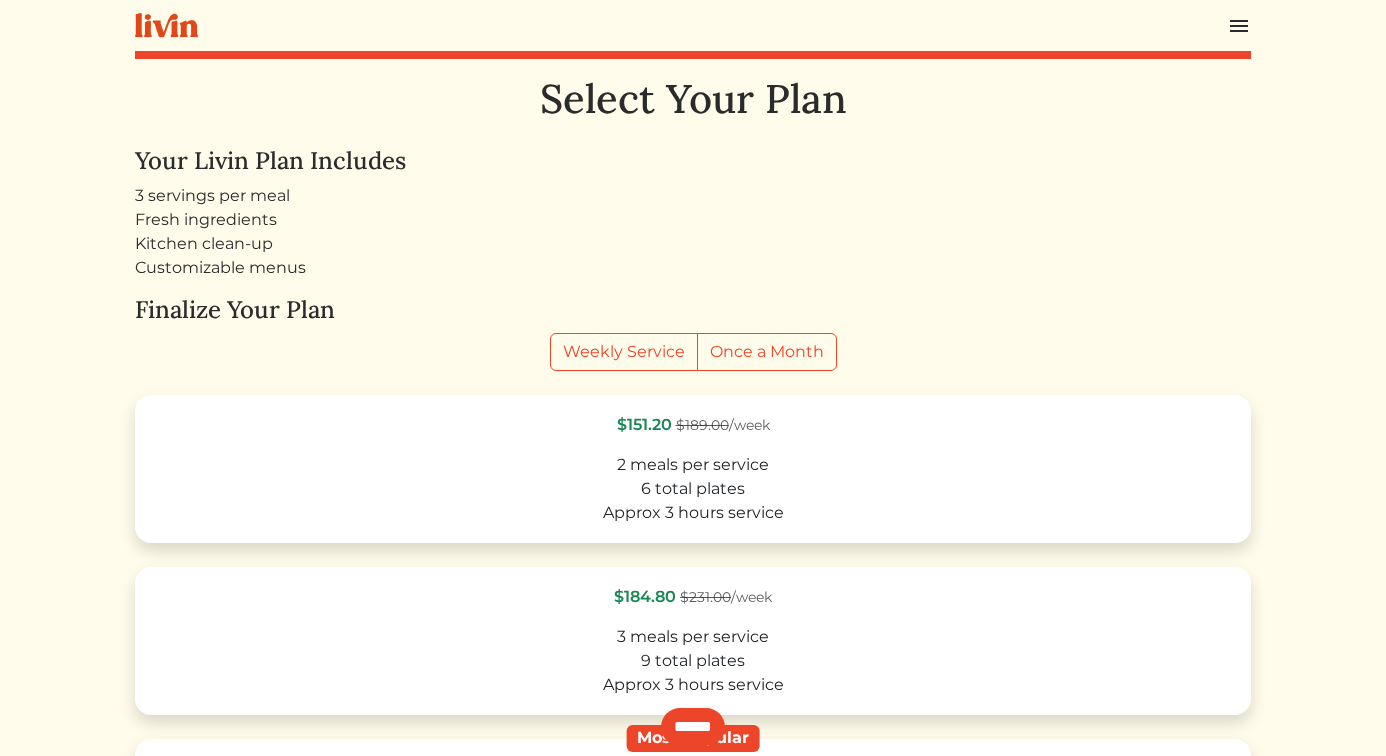 click on "Log In
Book a Chef
Become a Chef
Browse Menu
Select Your Plan
Your Livin Plan Includes
3 servings per meal
Fresh ingredients
Kitchen clean-up
Customizable menus
Finalize Your Plan
Weekly Service
Once a Month
$151.20 $189.00 /week
2 meals per service
6 total plates
Approx 3 hours service" at bounding box center [693, 628] 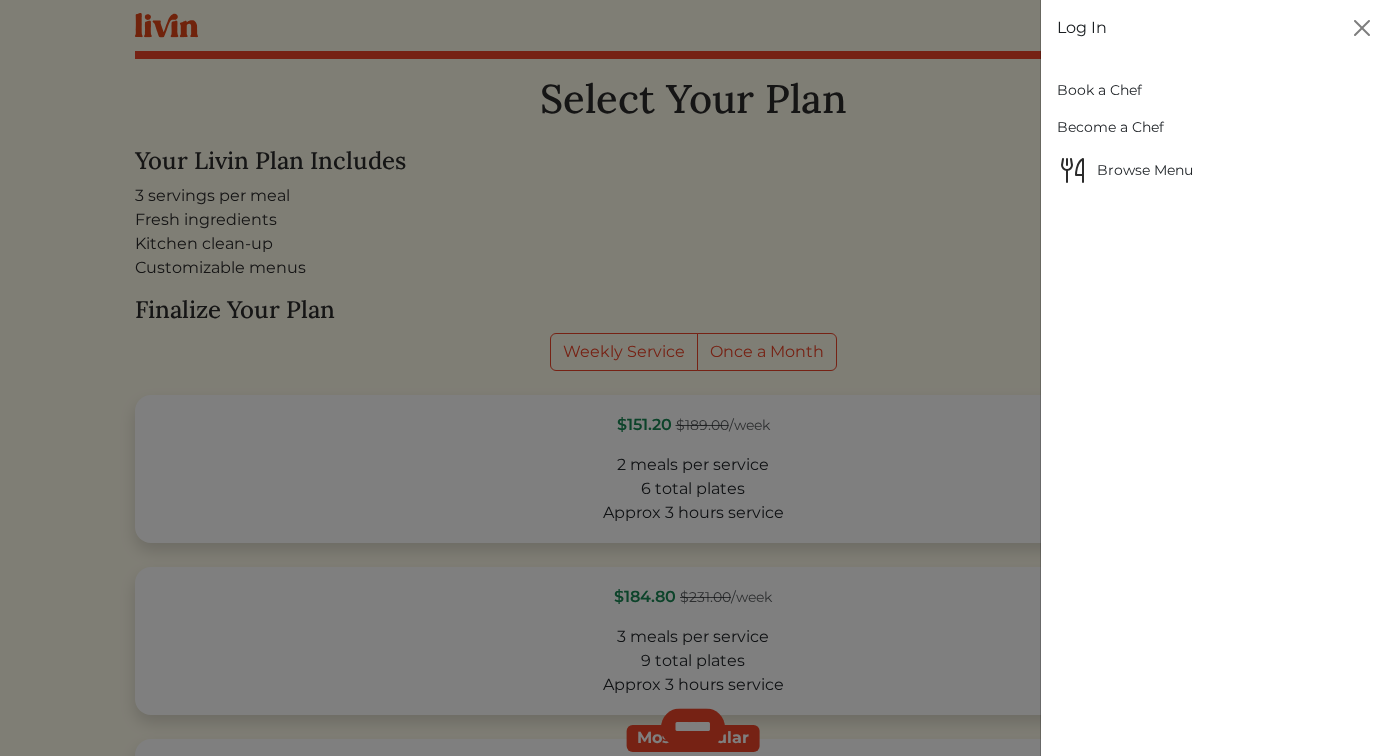 click on "Log In" at bounding box center [1082, 28] 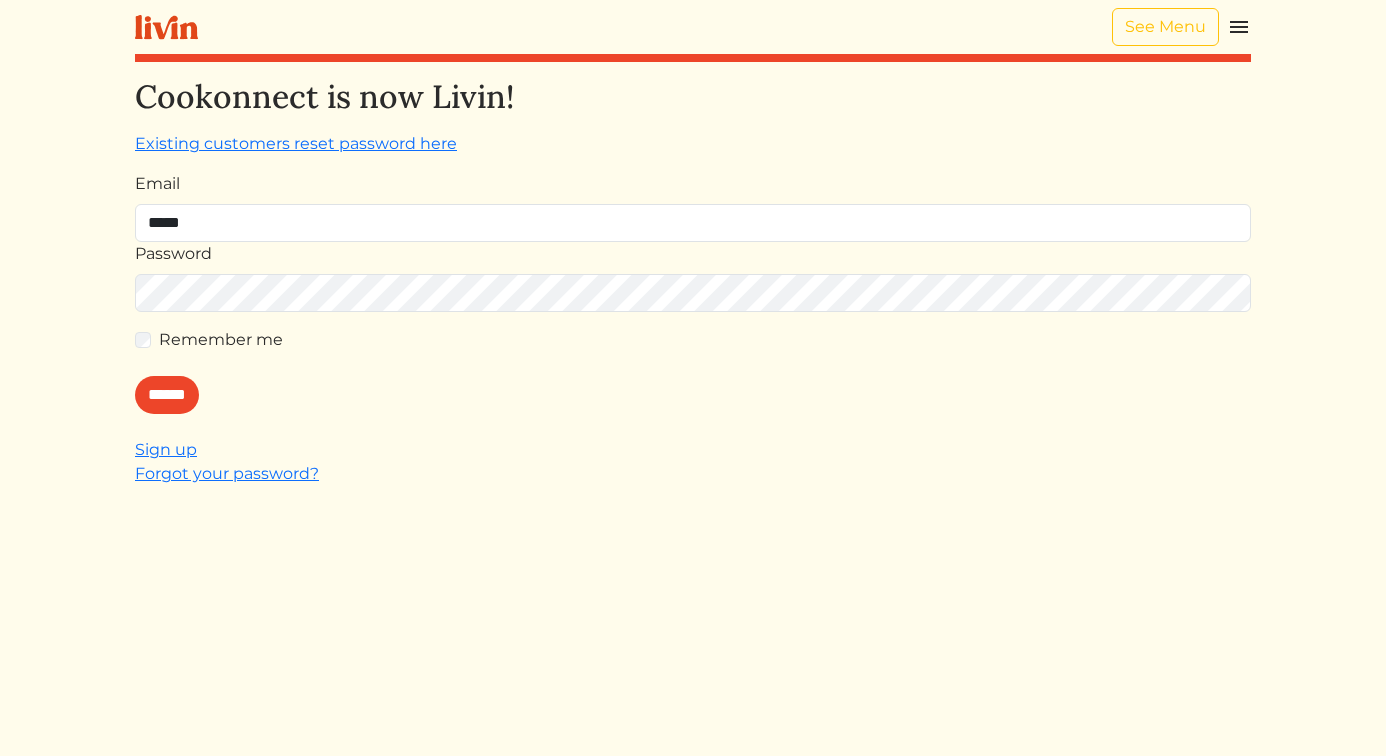 type on "**********" 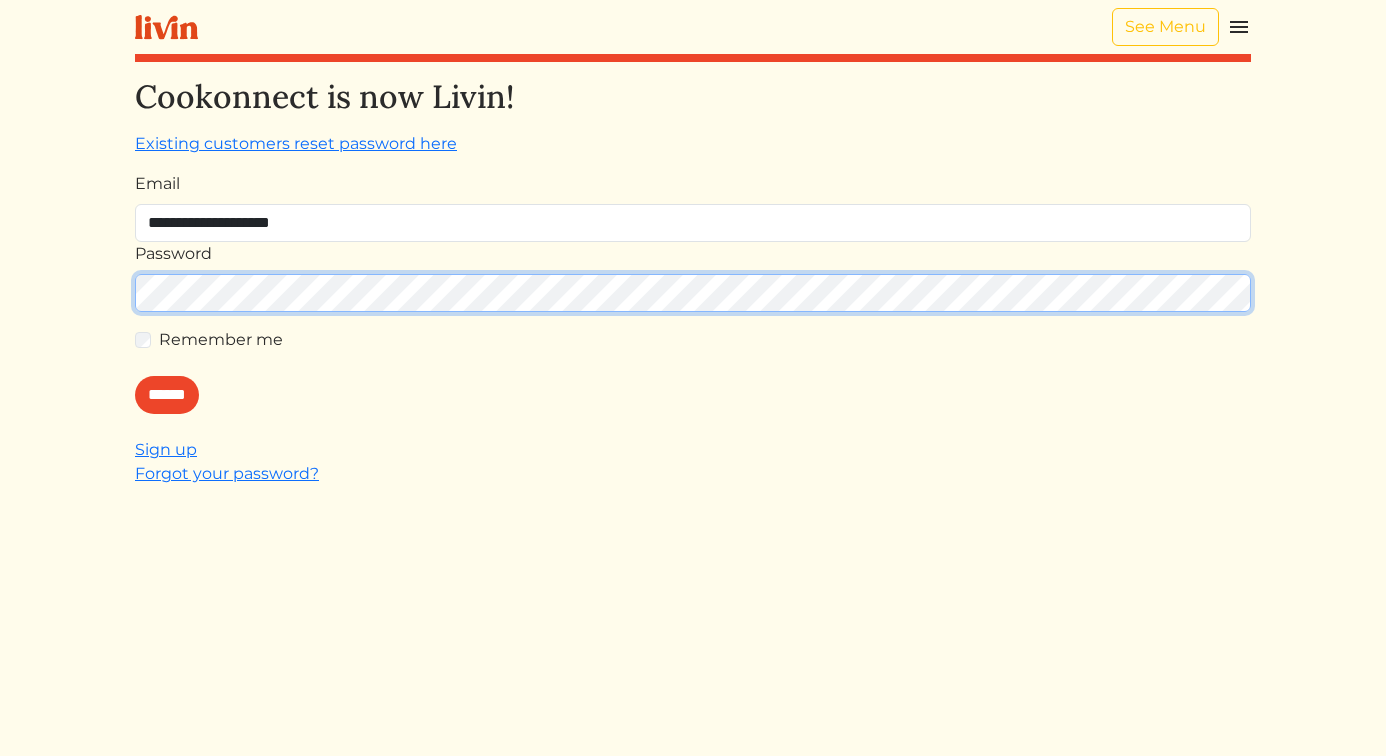 click on "******" at bounding box center (167, 395) 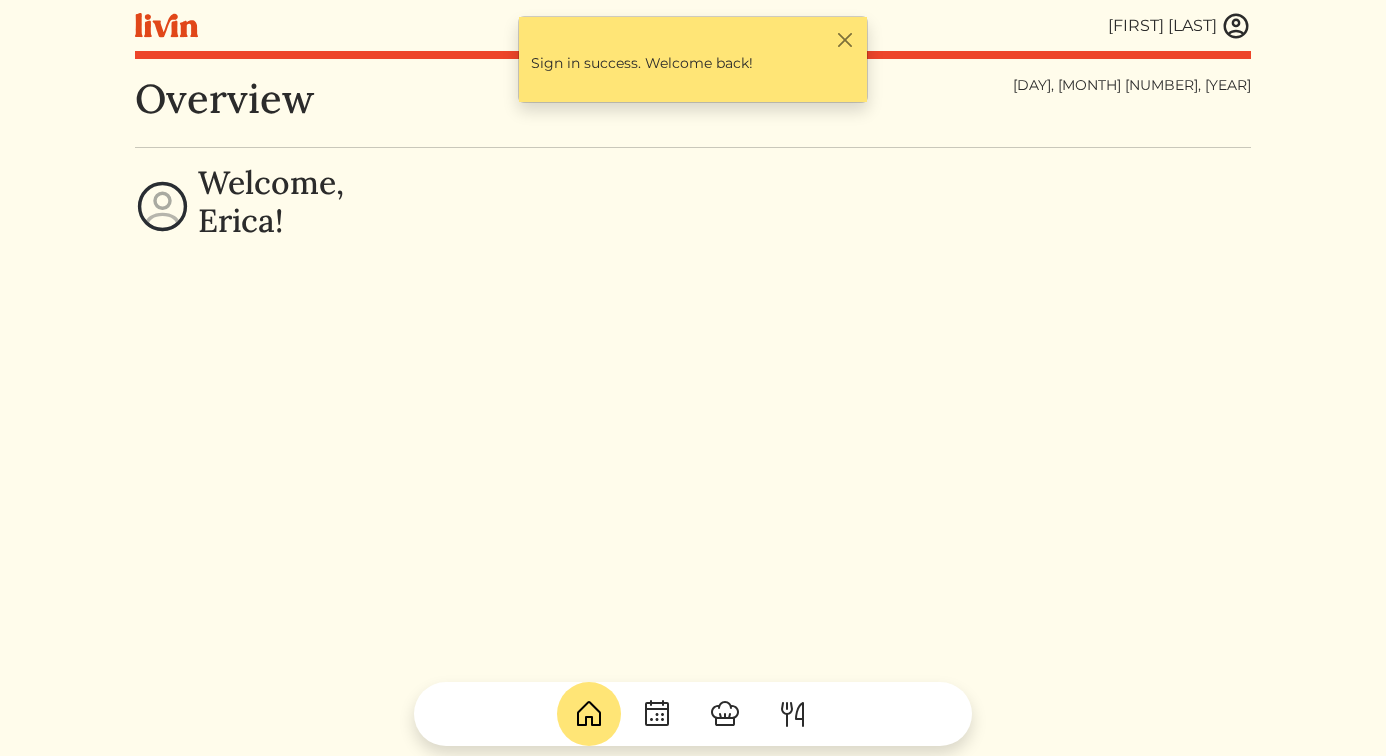 click at bounding box center (1236, 26) 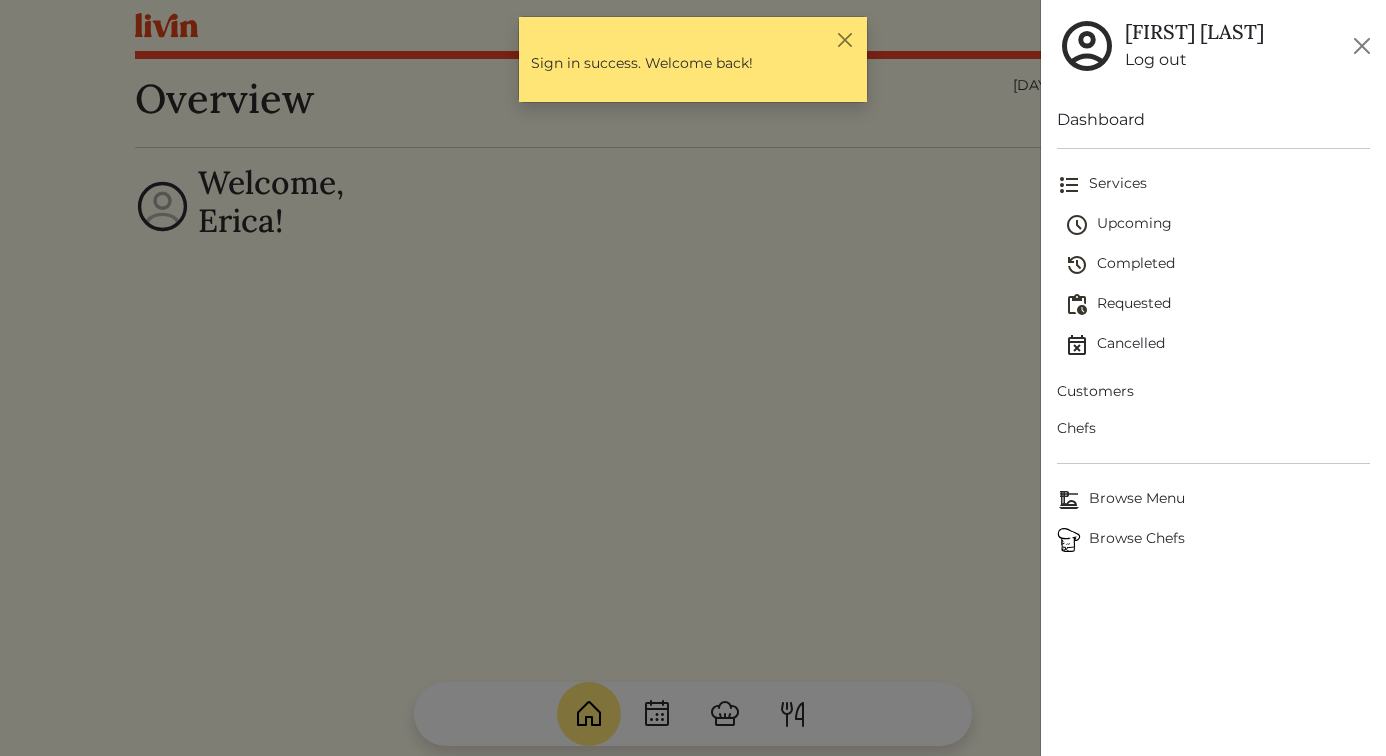 click on "Customers" at bounding box center (1214, 391) 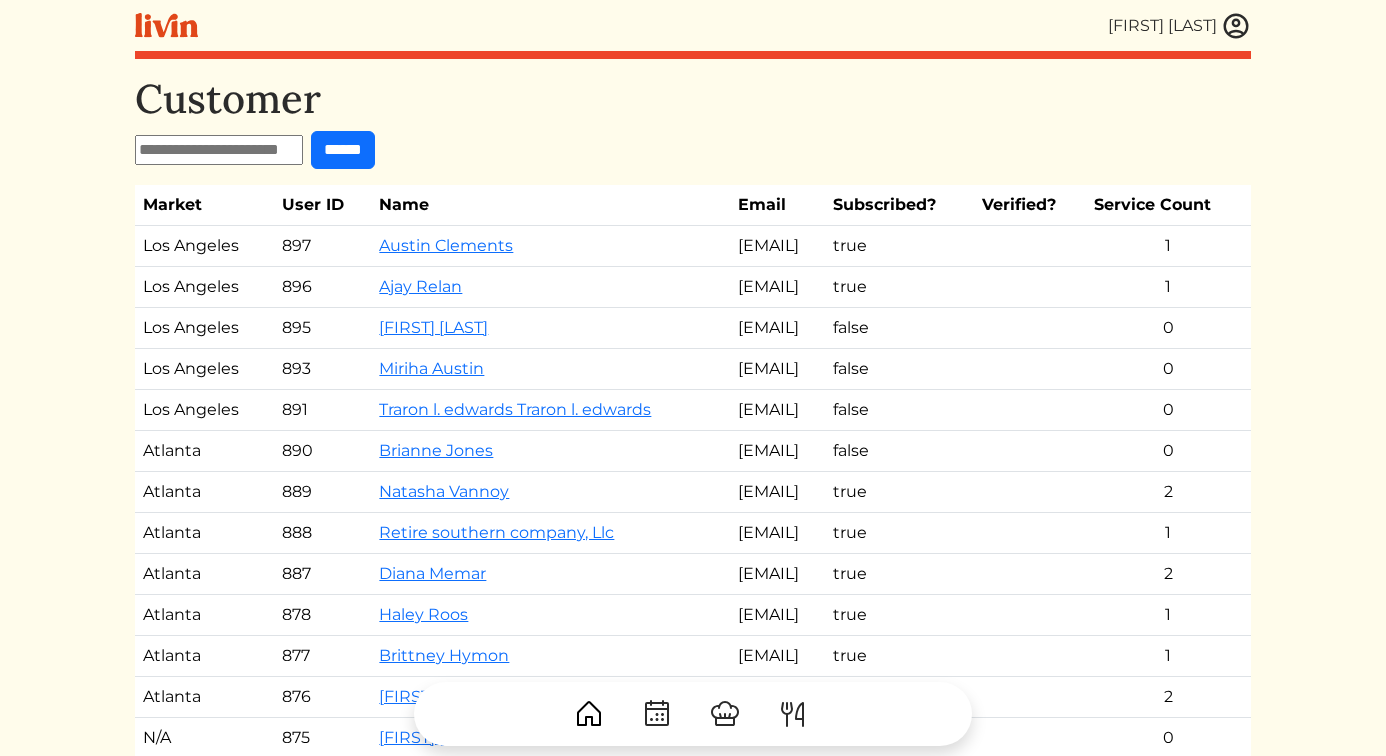 drag, startPoint x: 815, startPoint y: 290, endPoint x: 631, endPoint y: 286, distance: 184.04347 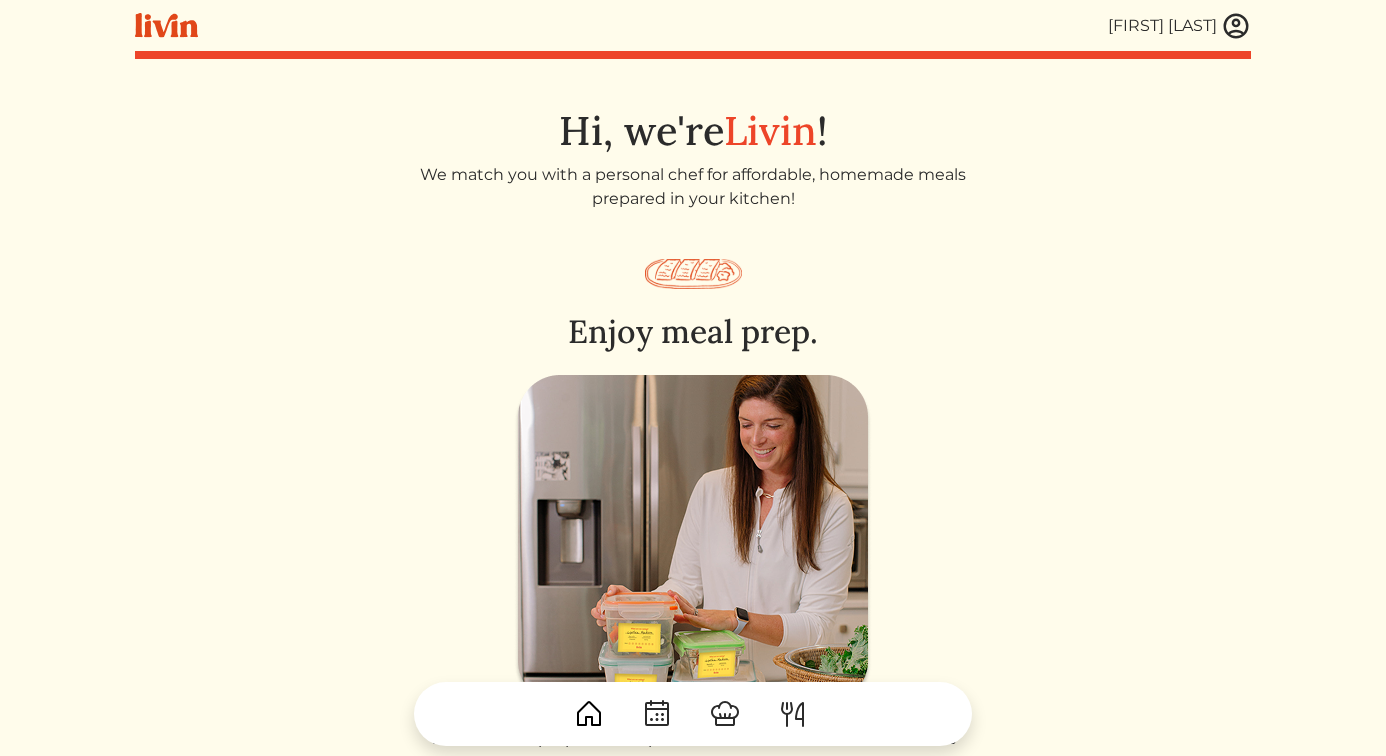 scroll, scrollTop: 0, scrollLeft: 0, axis: both 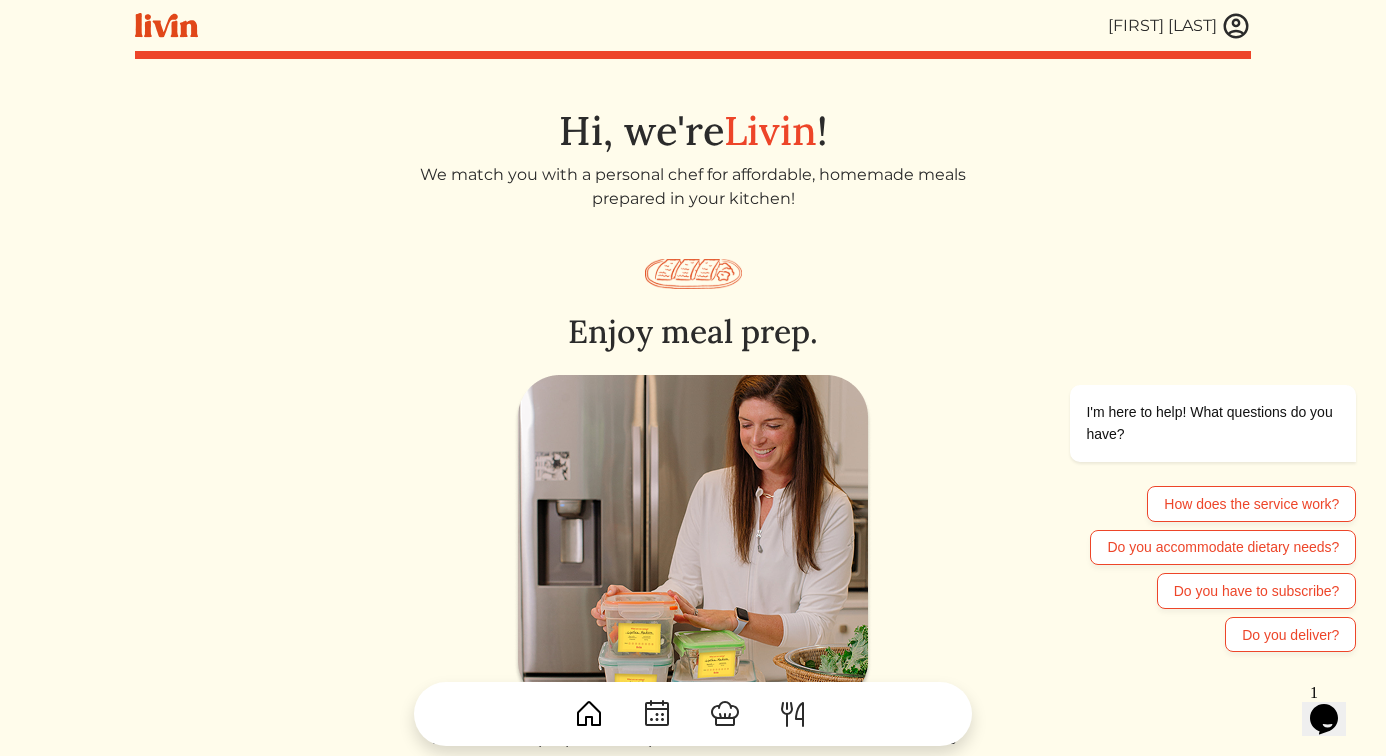 click at bounding box center [1236, 26] 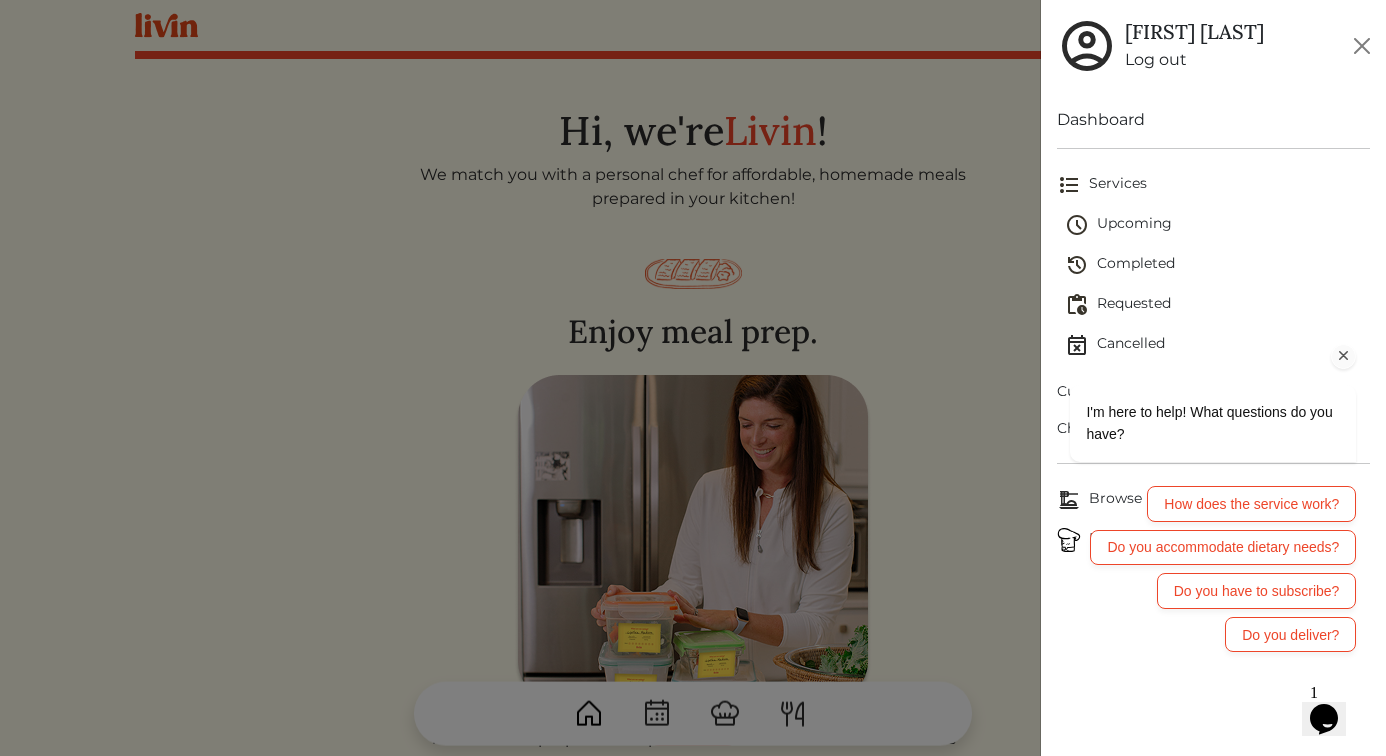 click at bounding box center (1344, 356) 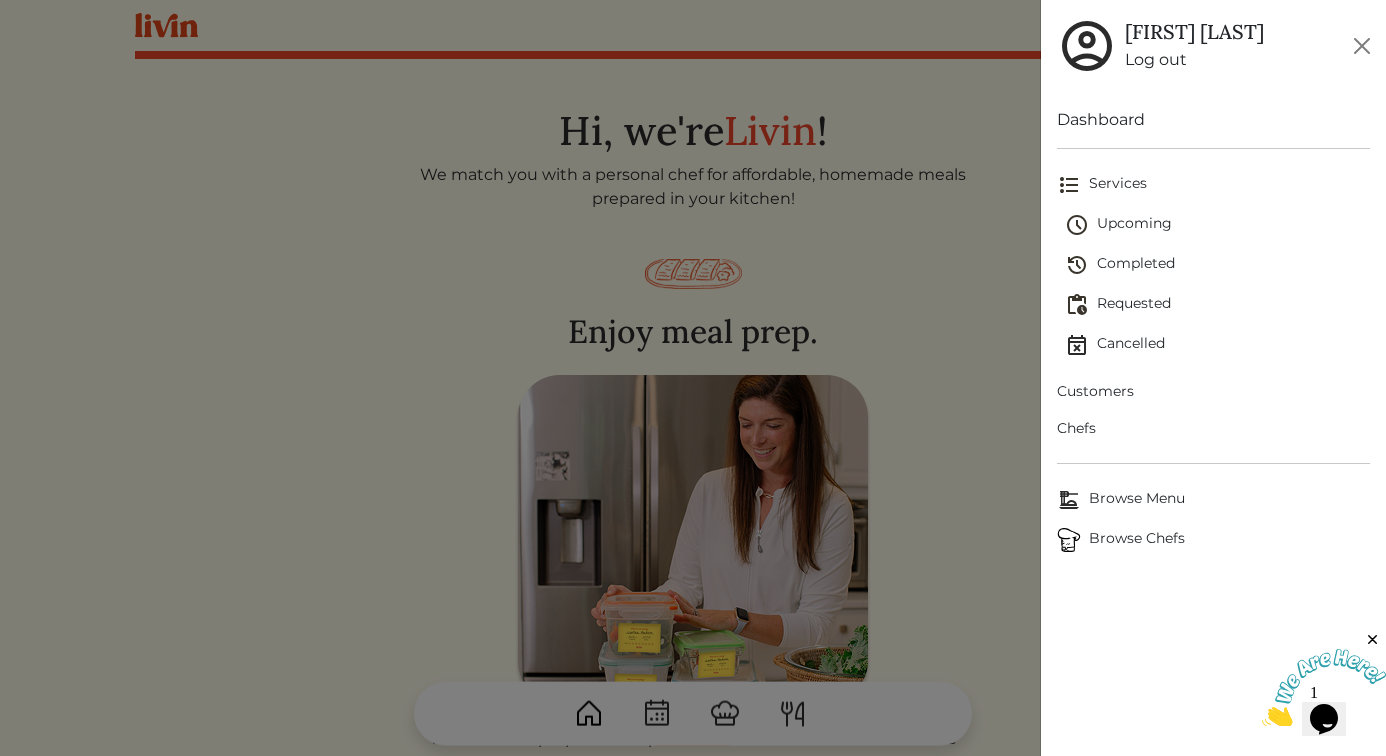click on "Upcoming" at bounding box center [1218, 225] 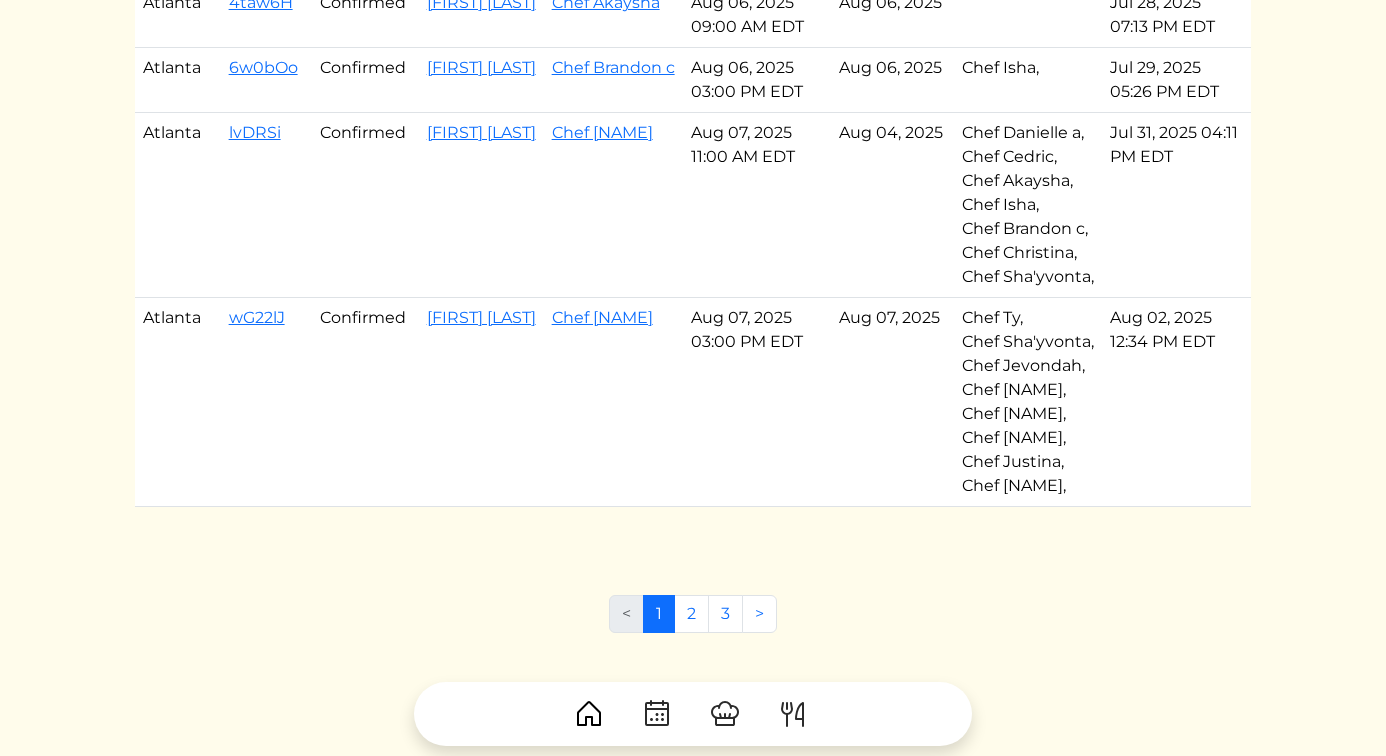 scroll, scrollTop: 1250, scrollLeft: 0, axis: vertical 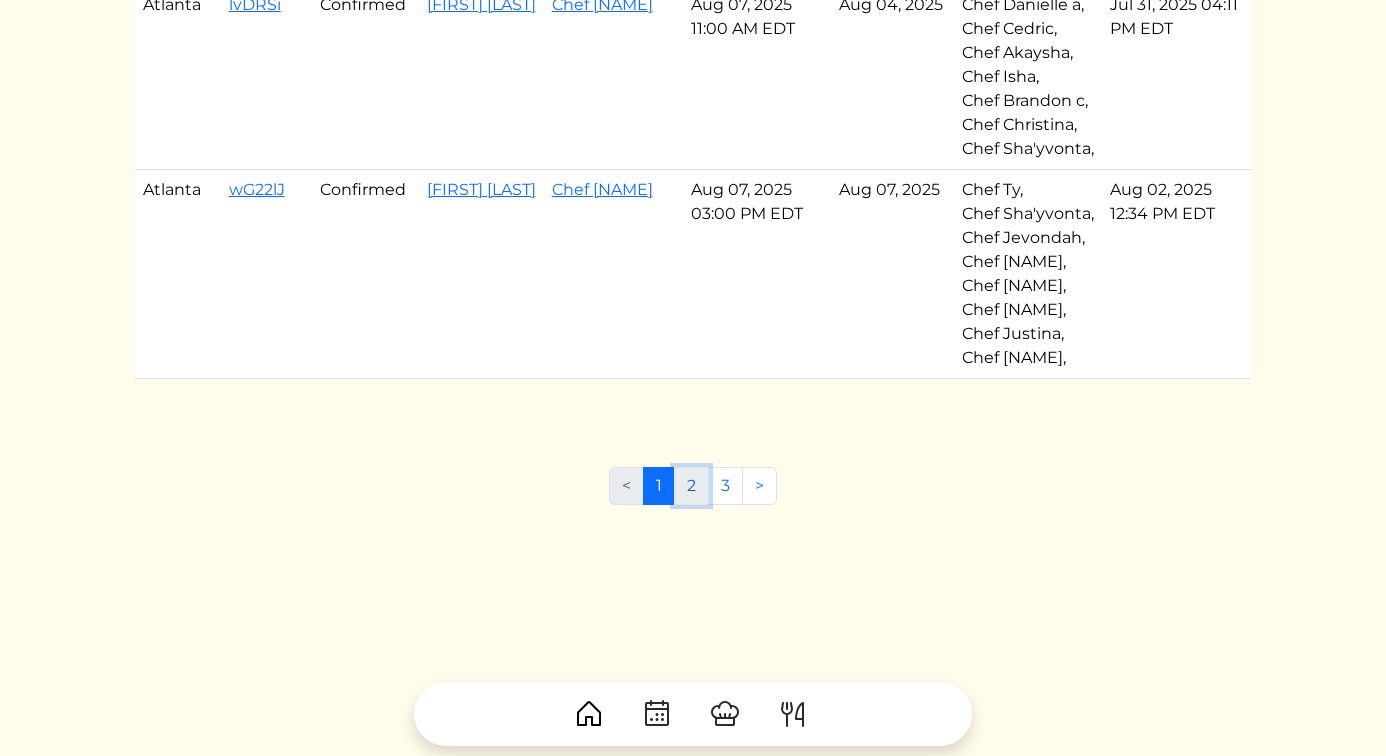 click on "2" at bounding box center (691, 486) 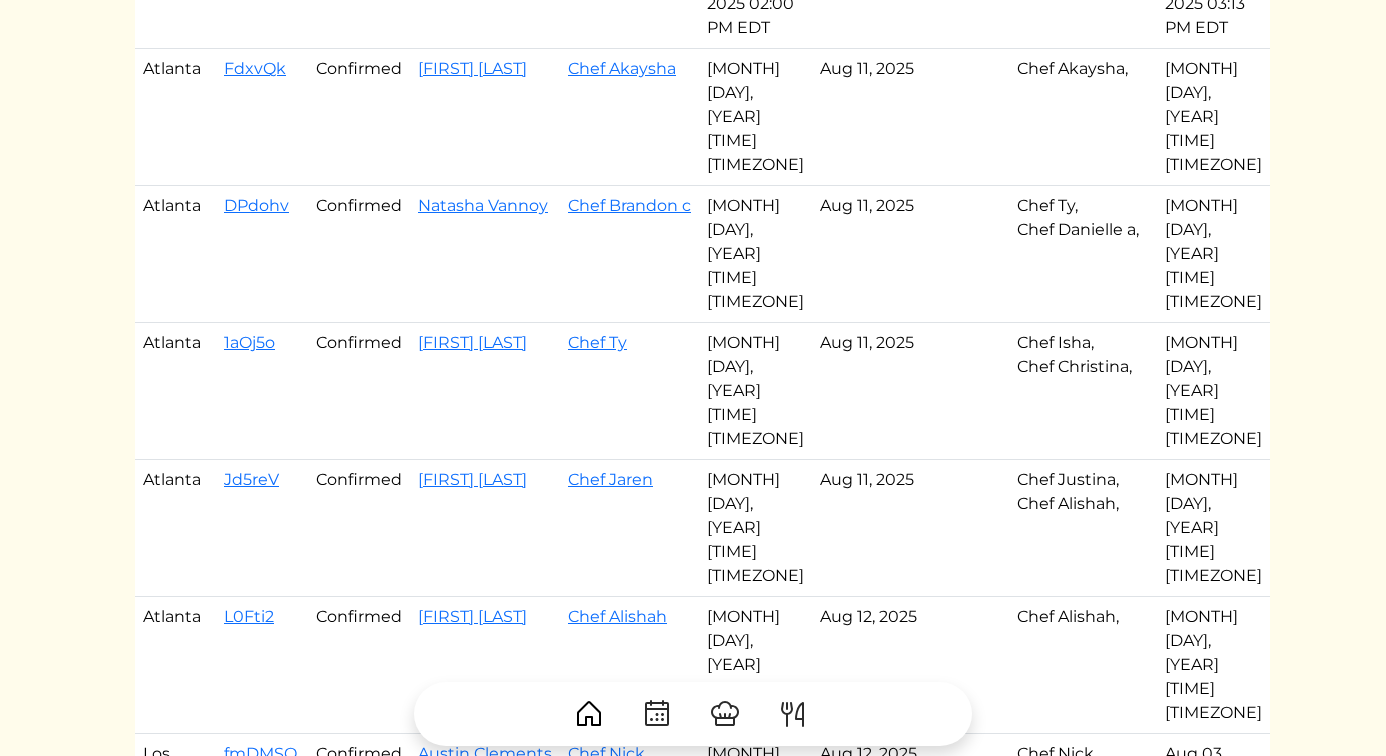 scroll, scrollTop: 515, scrollLeft: 0, axis: vertical 